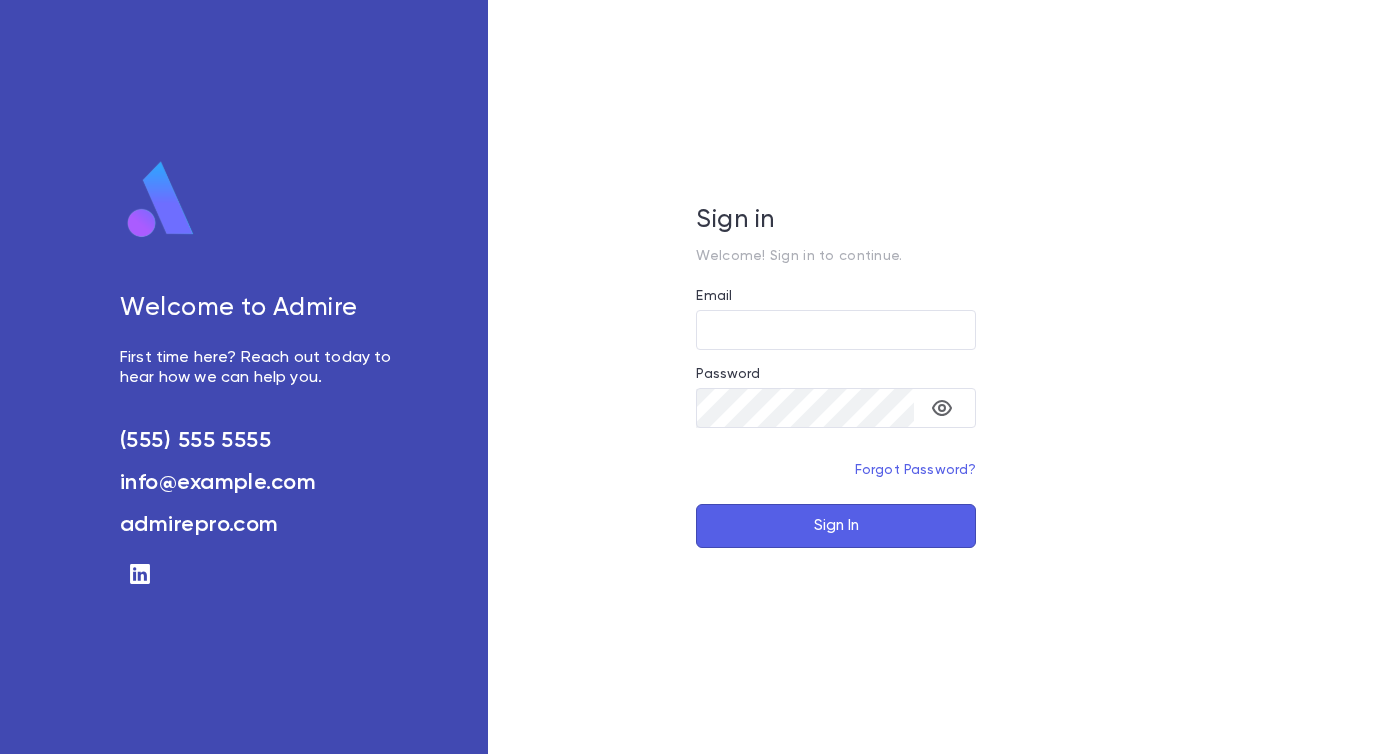 scroll, scrollTop: 0, scrollLeft: 0, axis: both 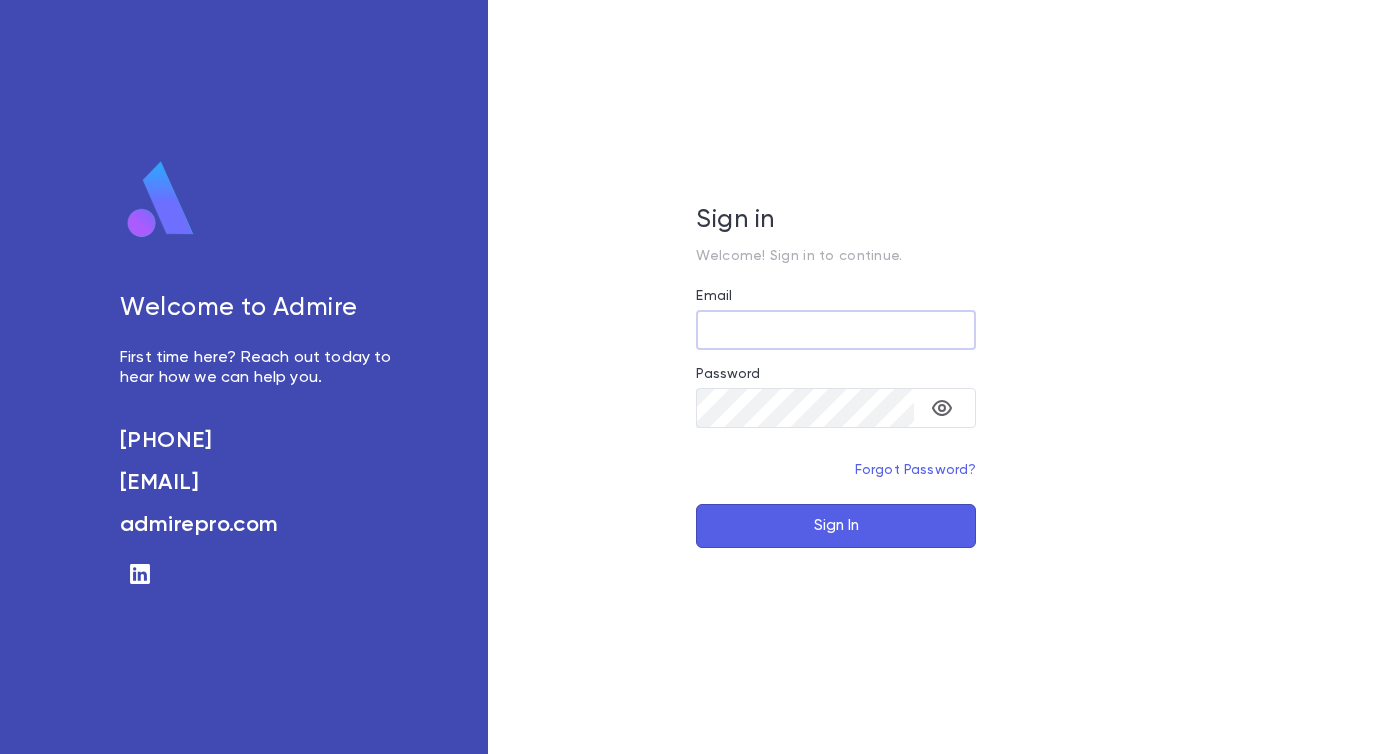 type on "**********" 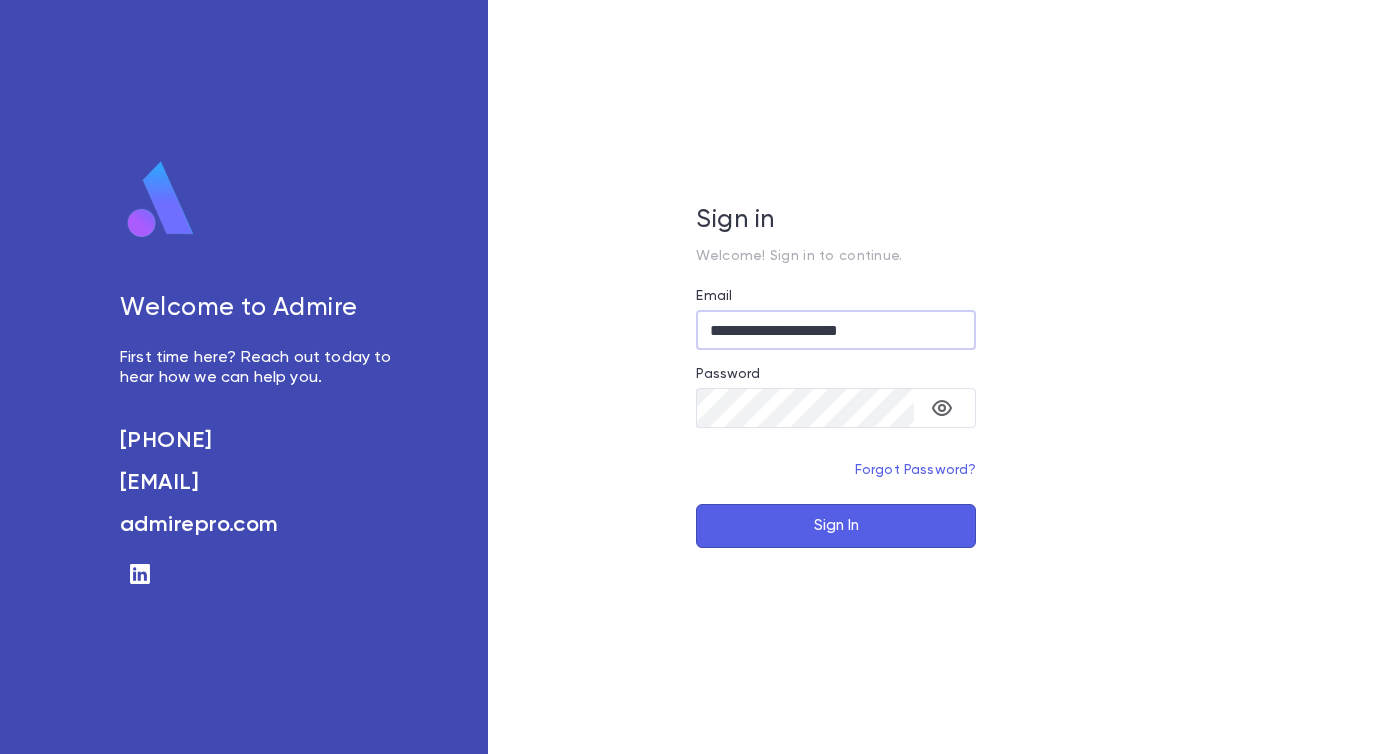 click on "Sign In" at bounding box center [836, 526] 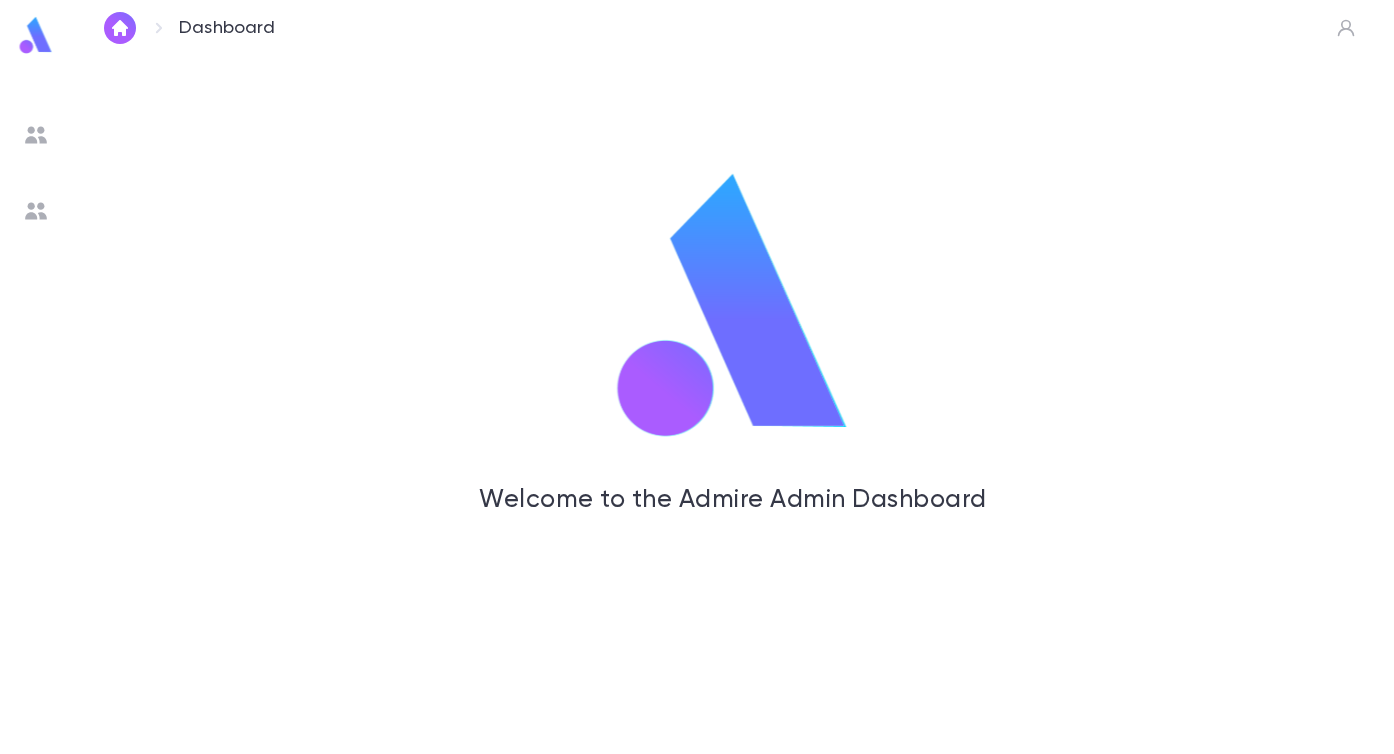 click at bounding box center (36, 135) 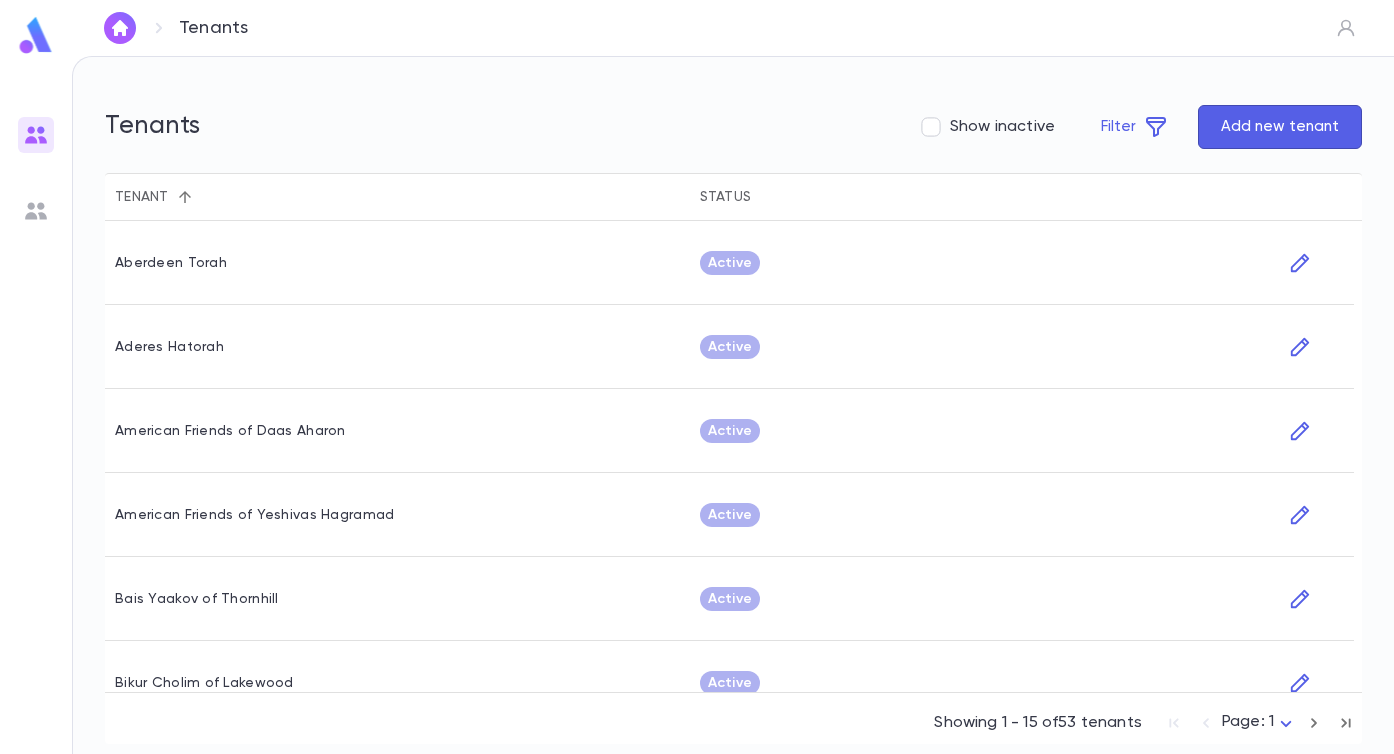 click on "Add new tenant" at bounding box center (1280, 127) 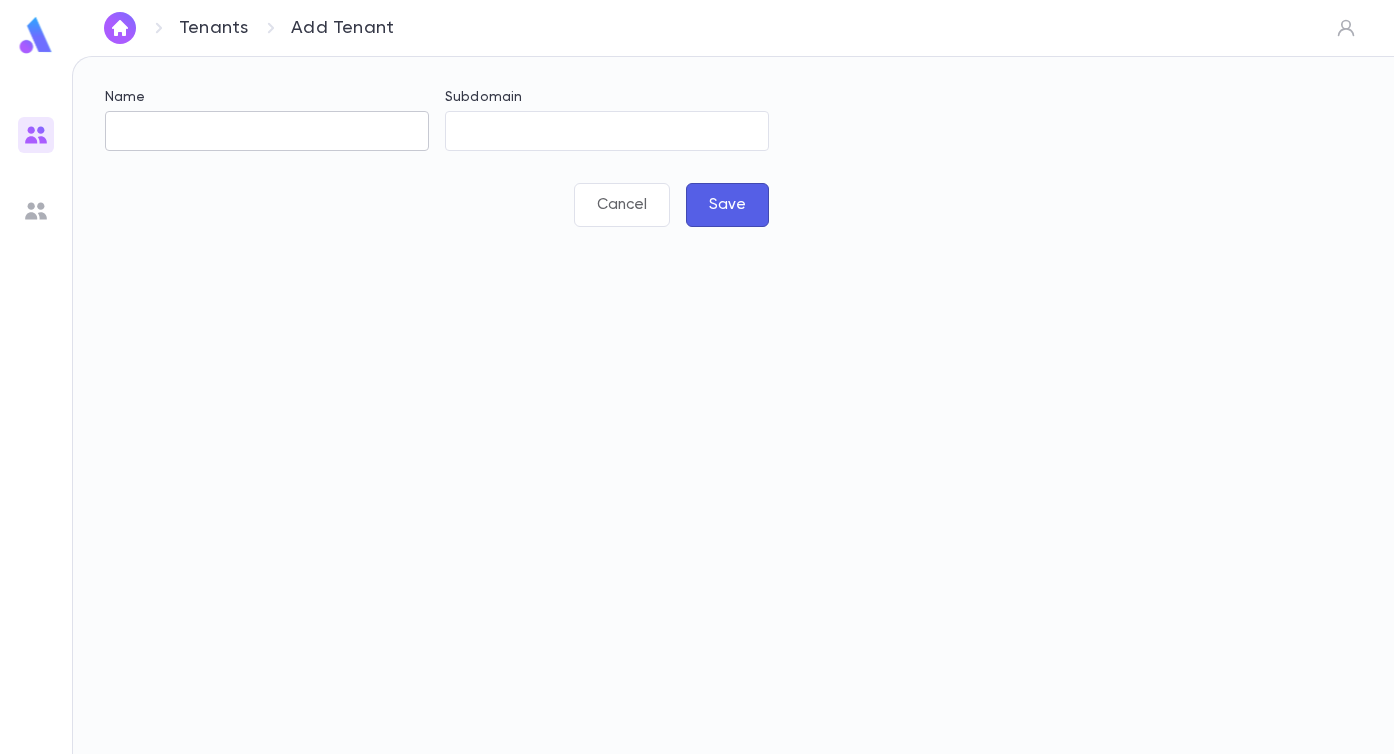 click on "Name" at bounding box center [267, 131] 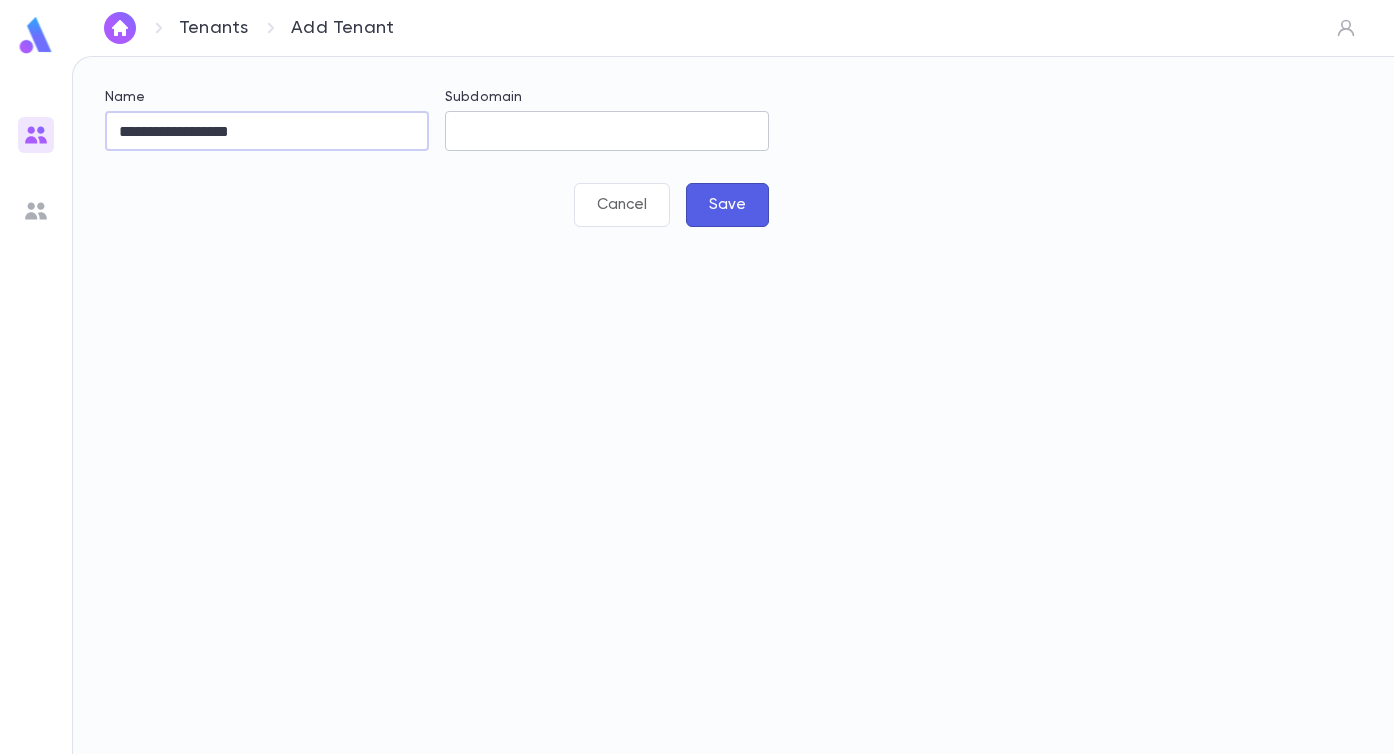 type on "**********" 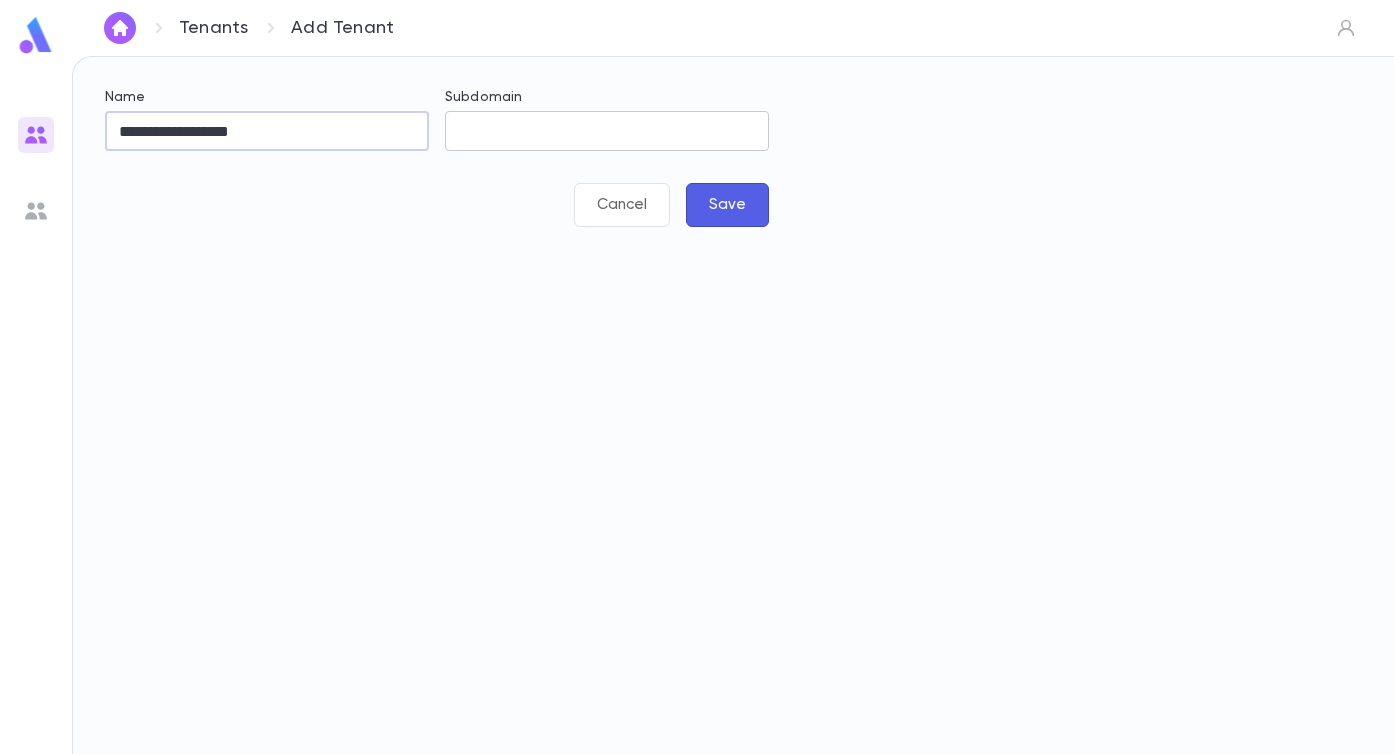 click on "Subdomain" at bounding box center (607, 131) 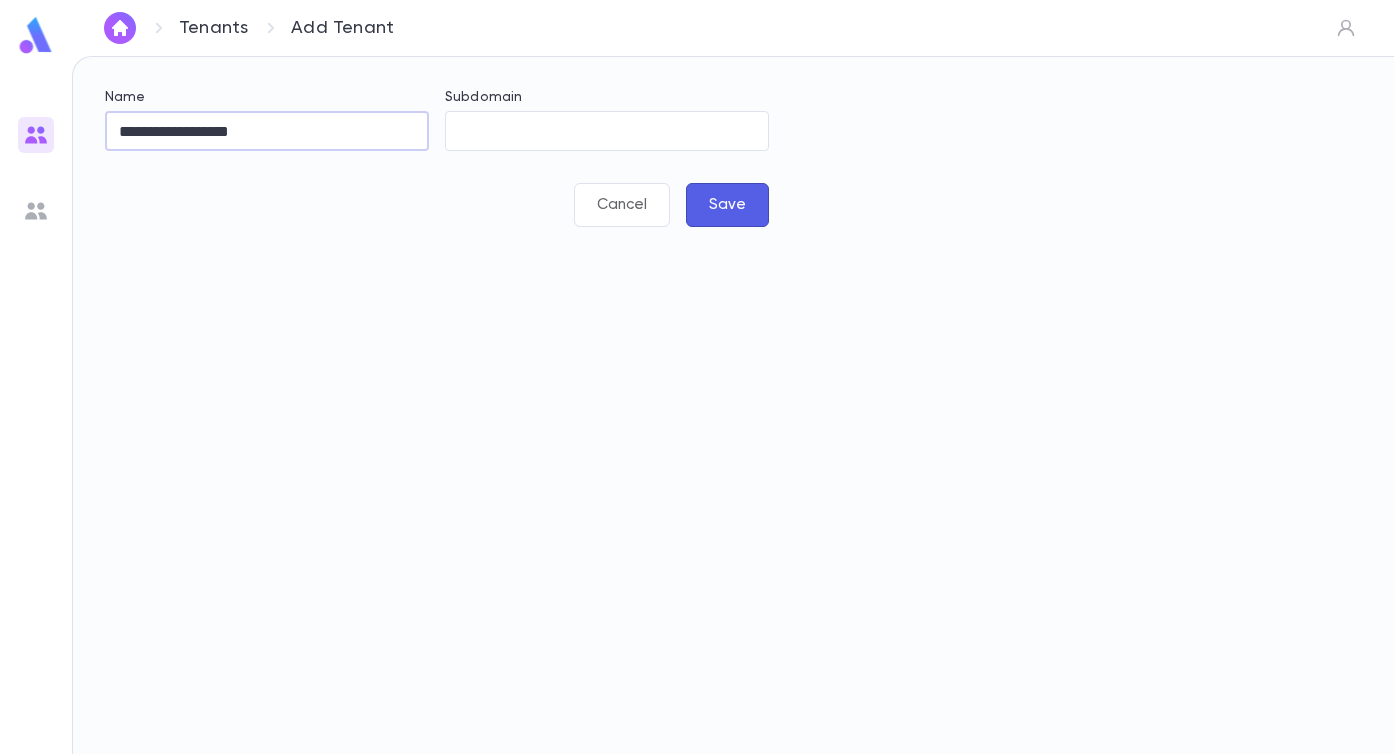 drag, startPoint x: 273, startPoint y: 132, endPoint x: 89, endPoint y: 128, distance: 184.04347 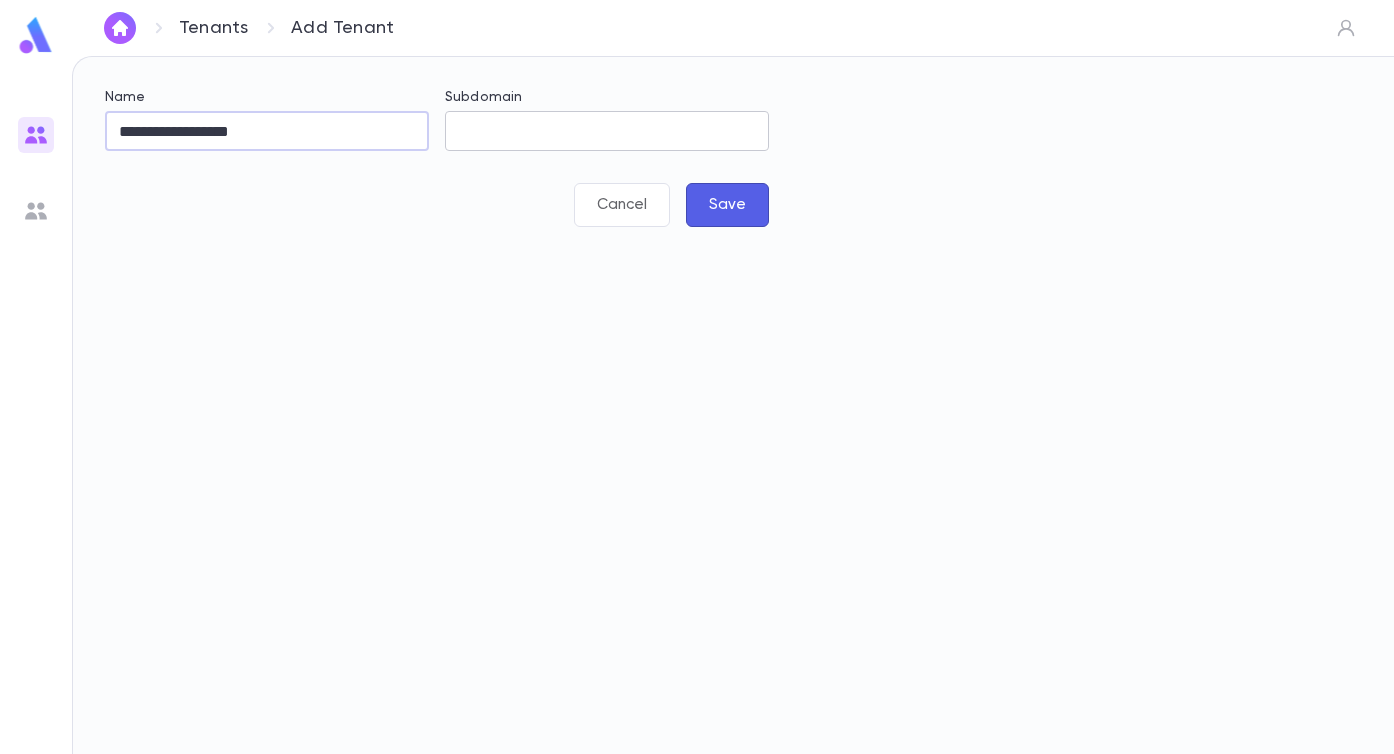 click on "Subdomain" at bounding box center [607, 131] 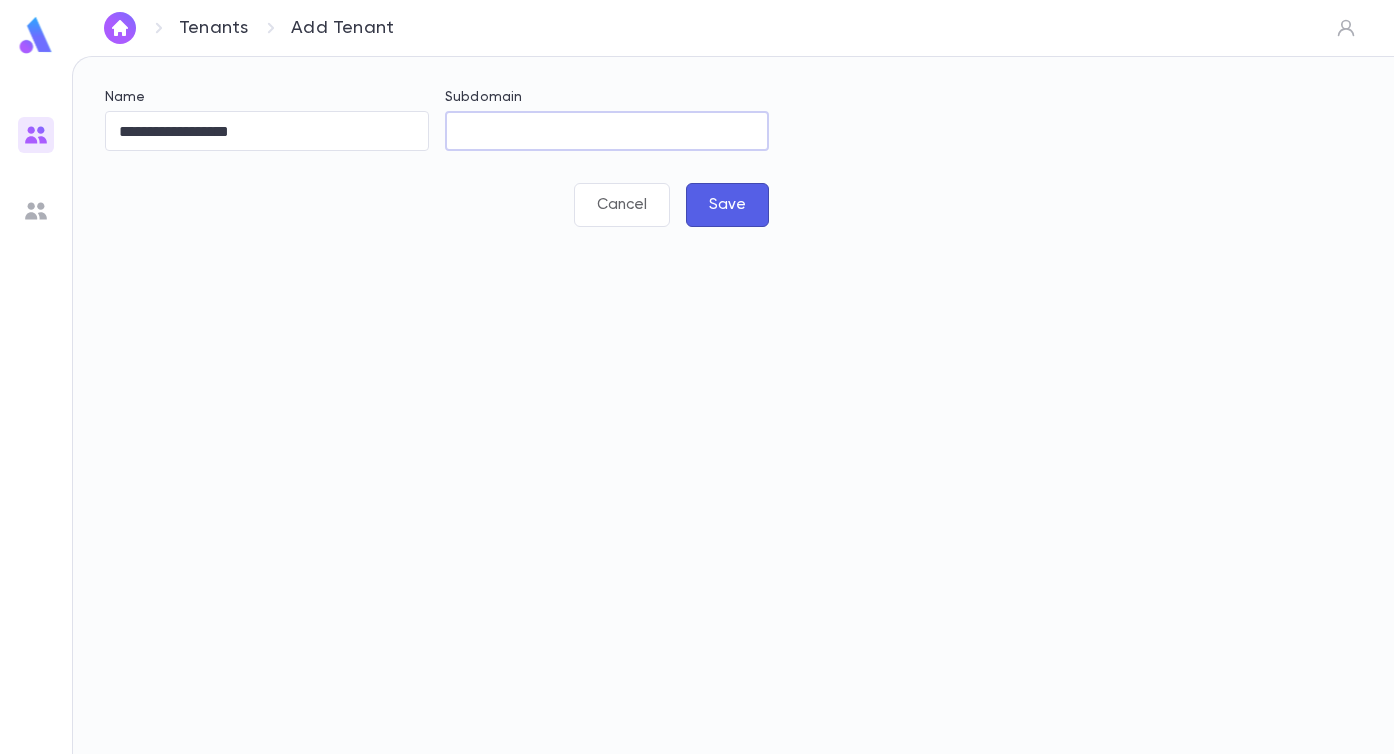 paste on "**********" 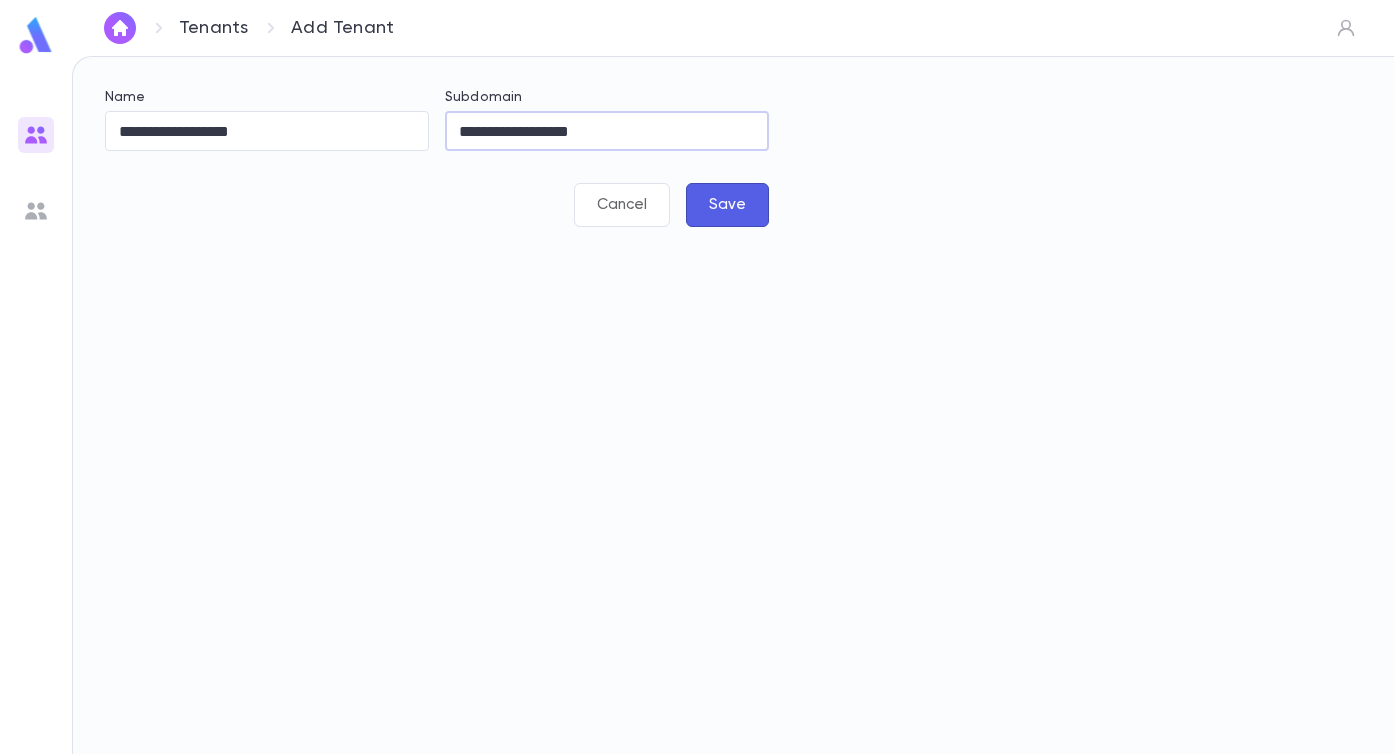 click on "**********" at bounding box center (607, 131) 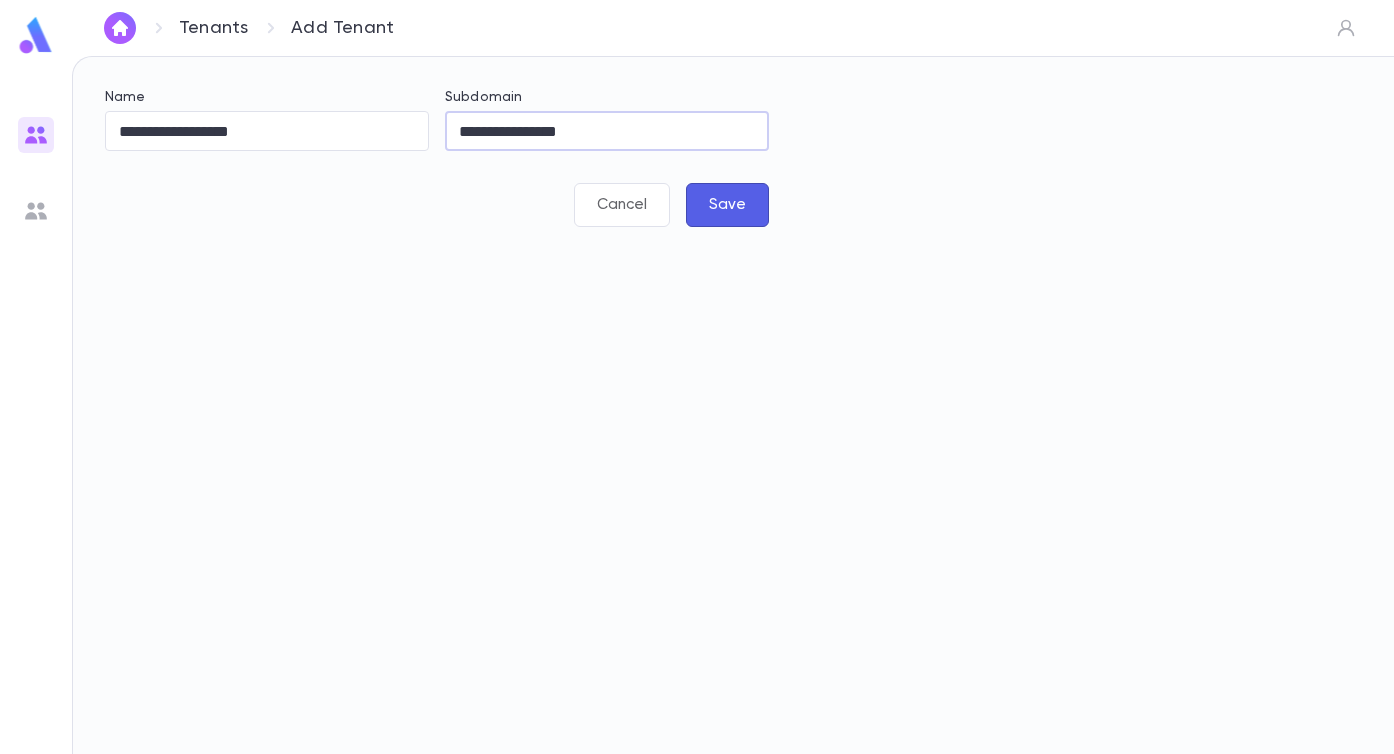click on "**********" at bounding box center (607, 131) 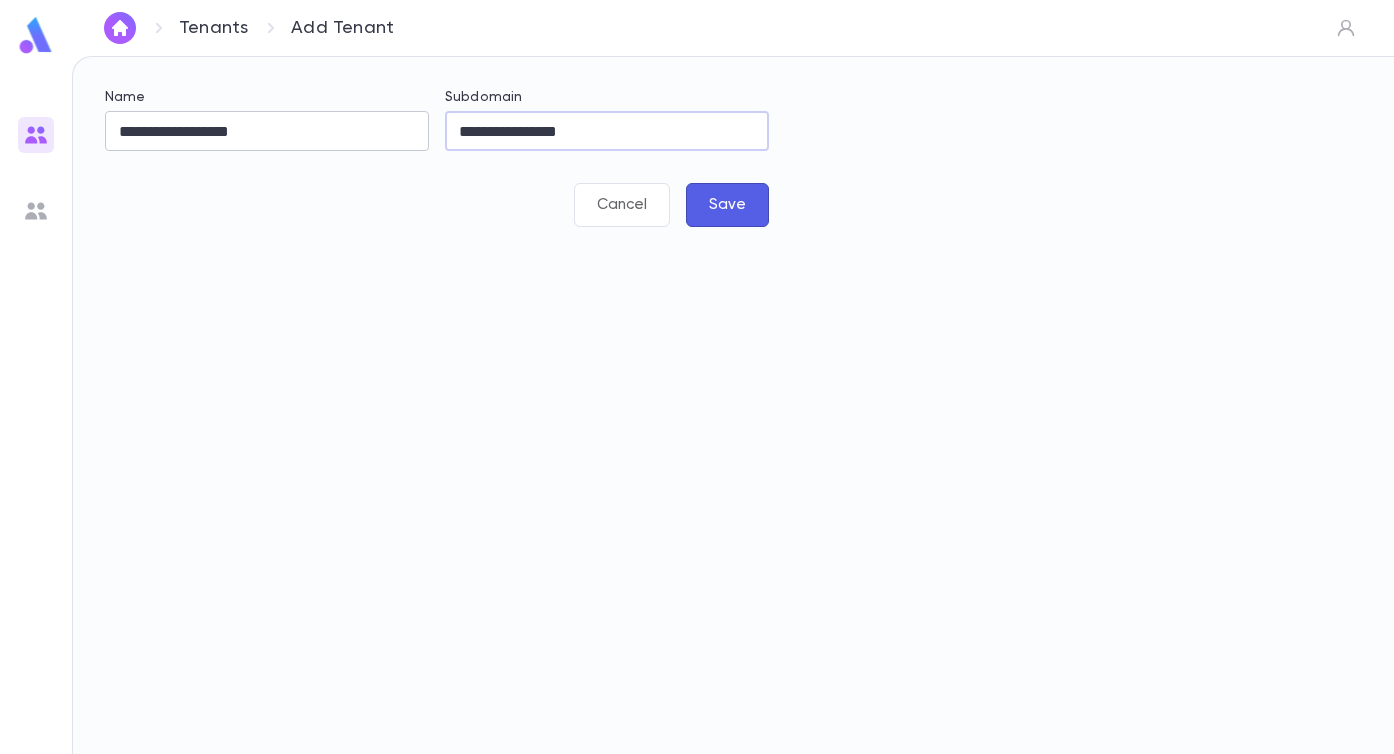 type on "**********" 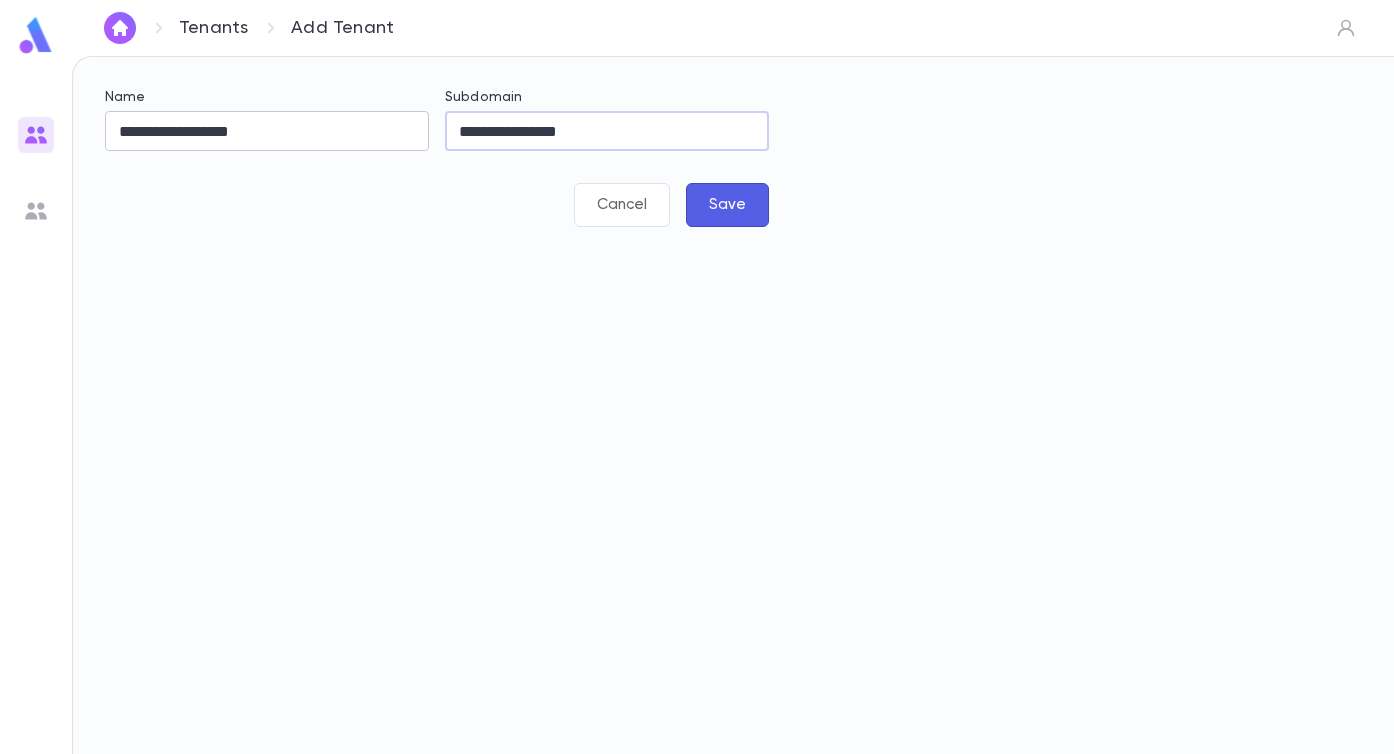 click on "**********" at bounding box center [267, 131] 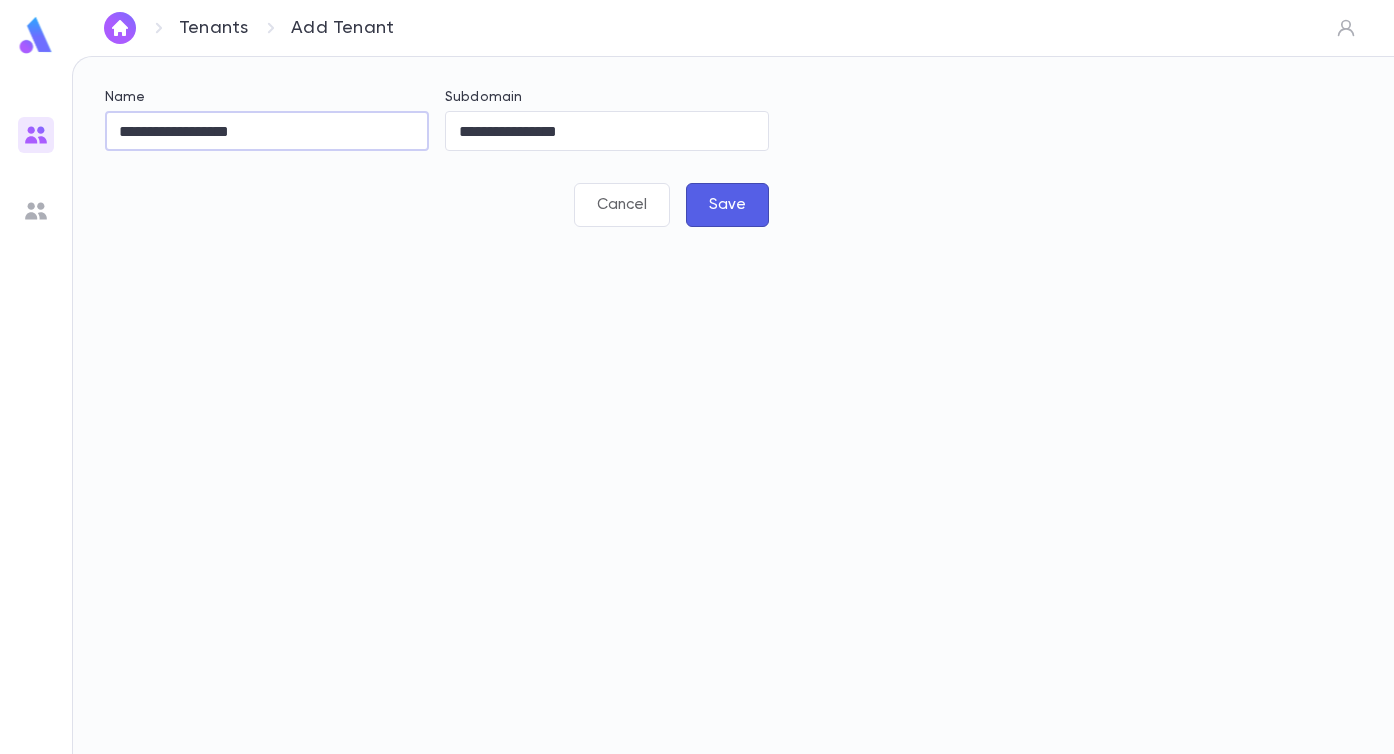click on "**********" at bounding box center (267, 131) 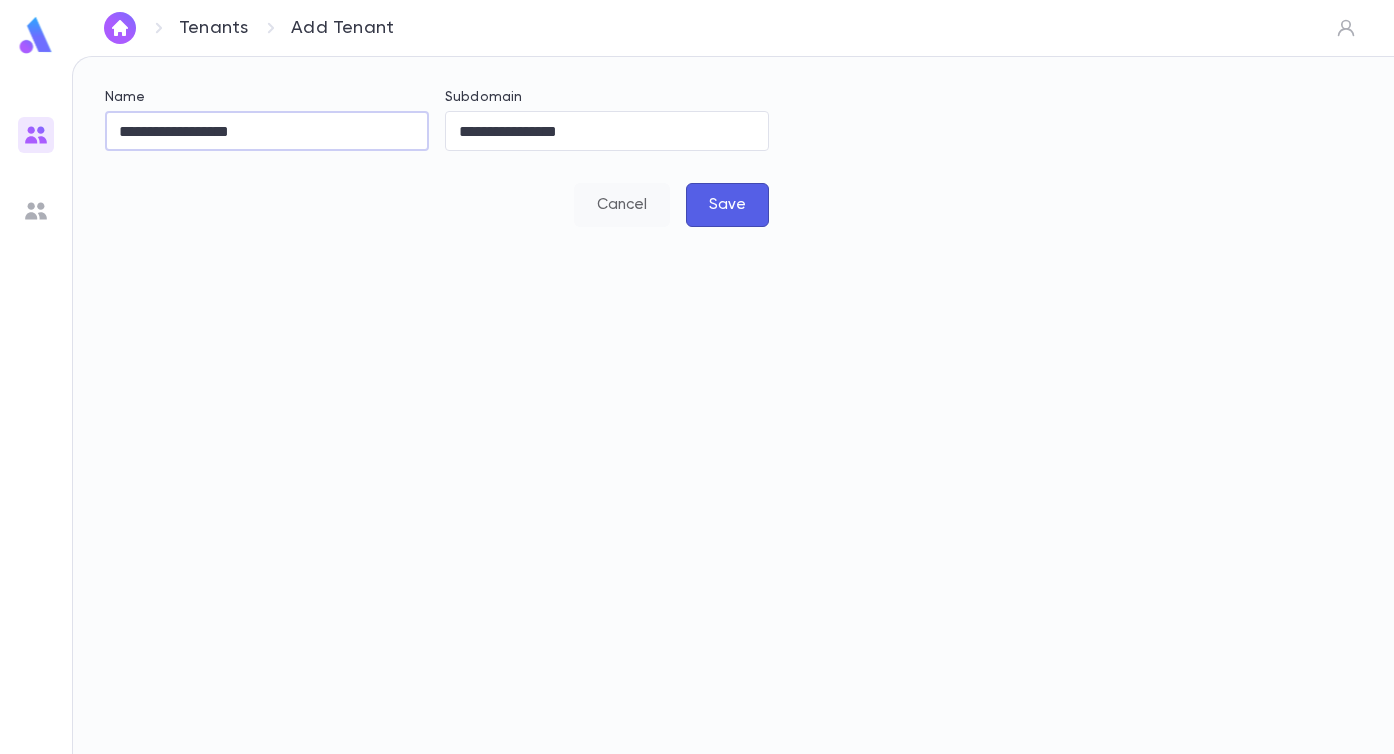click on "Cancel" at bounding box center (622, 205) 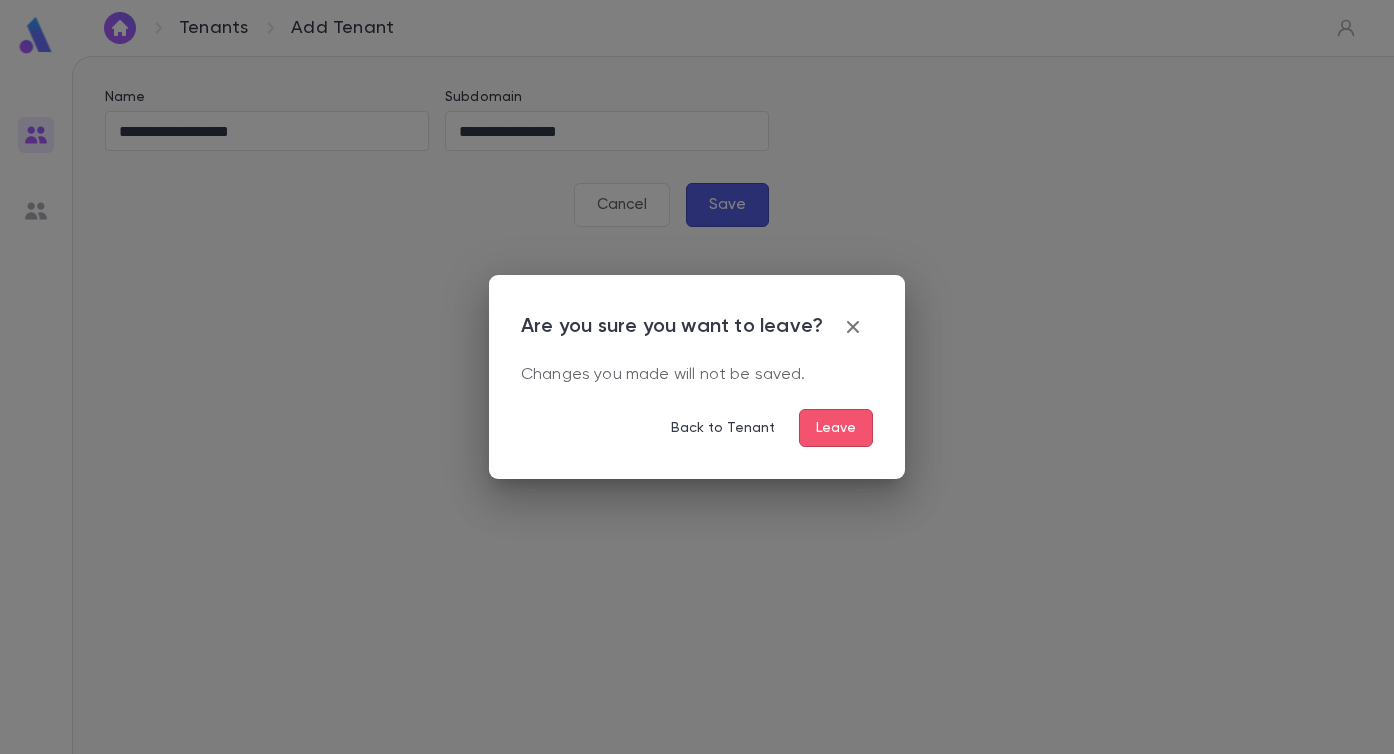 click on "Leave" at bounding box center (836, 428) 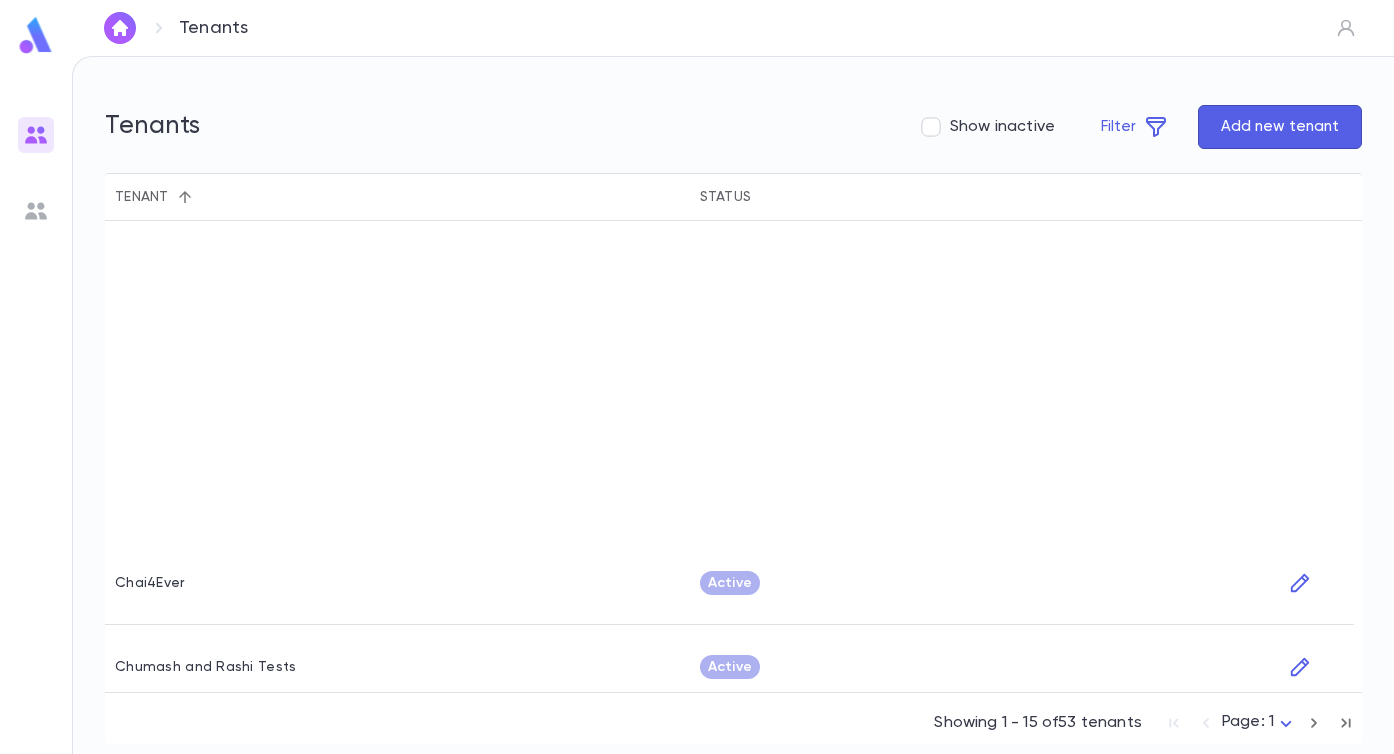 scroll, scrollTop: 789, scrollLeft: 0, axis: vertical 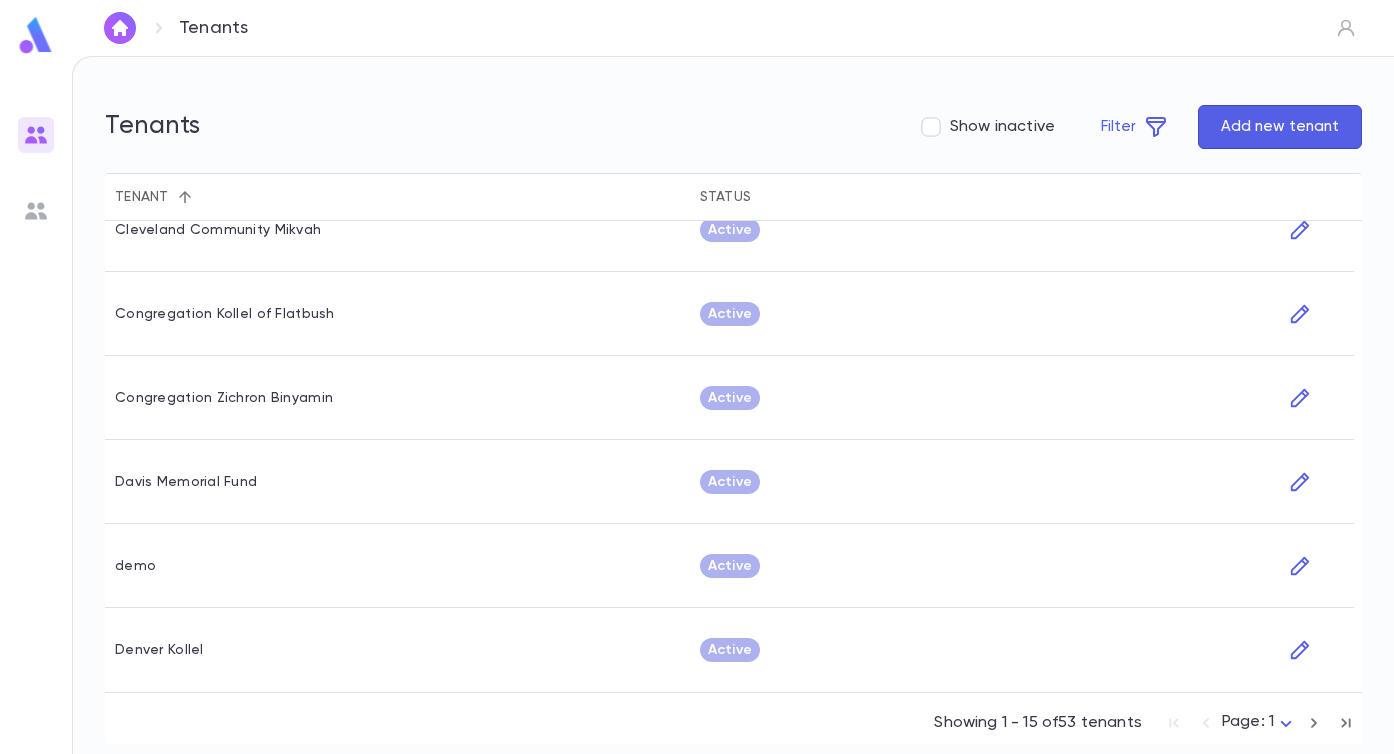 click 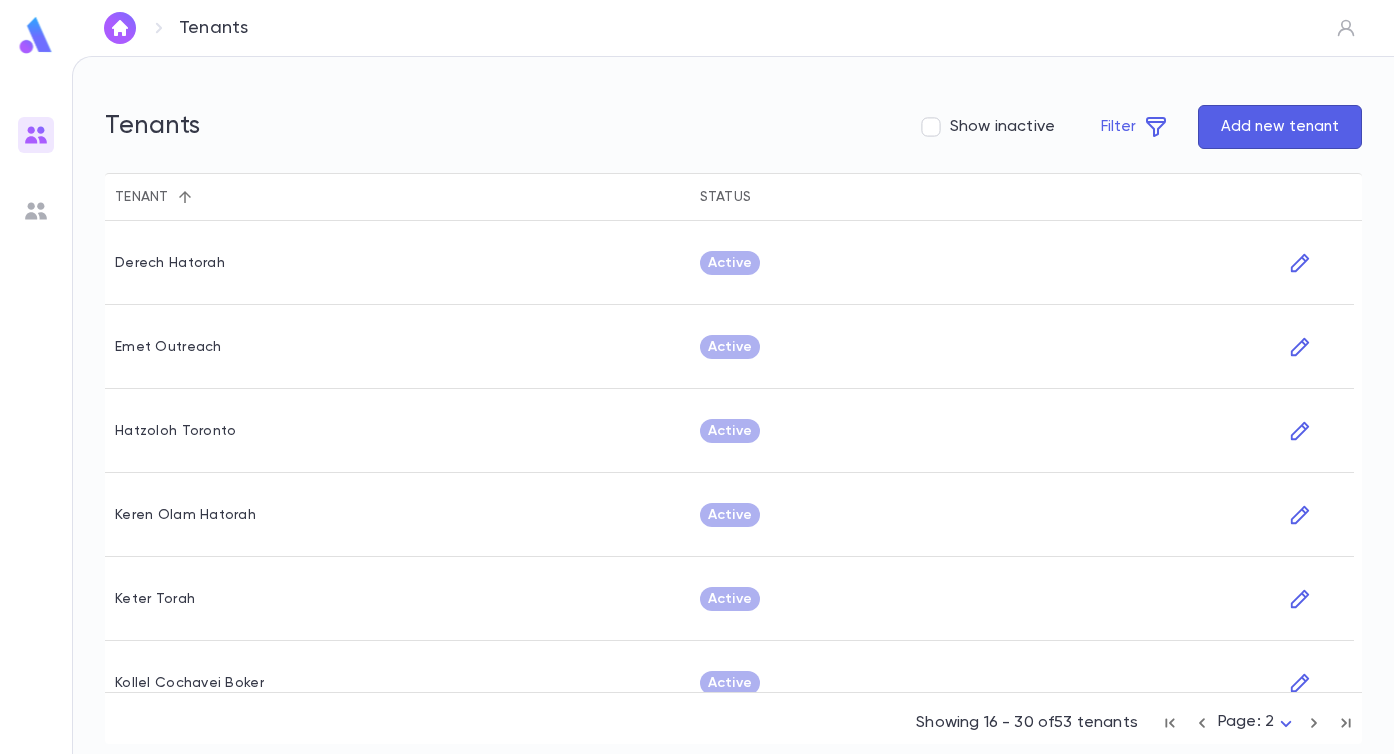 scroll, scrollTop: 789, scrollLeft: 0, axis: vertical 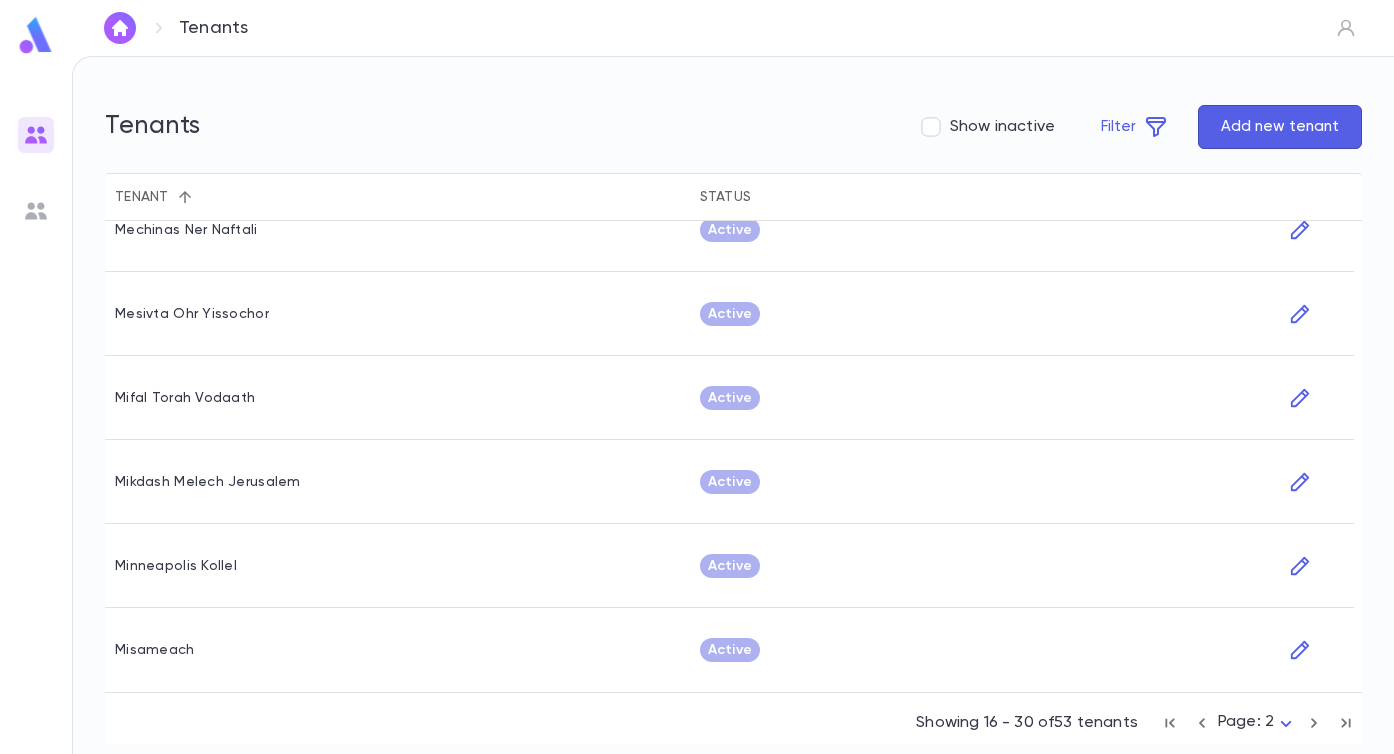 click 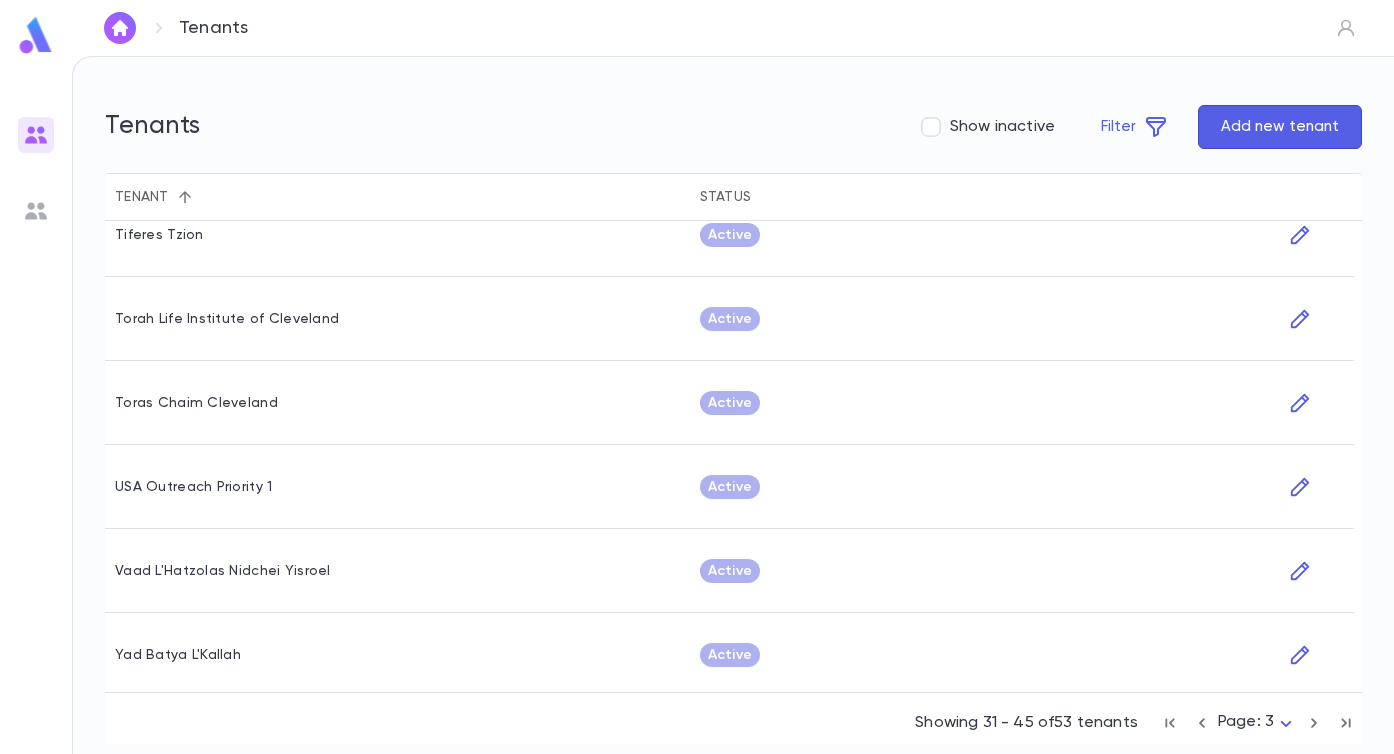 scroll, scrollTop: 789, scrollLeft: 0, axis: vertical 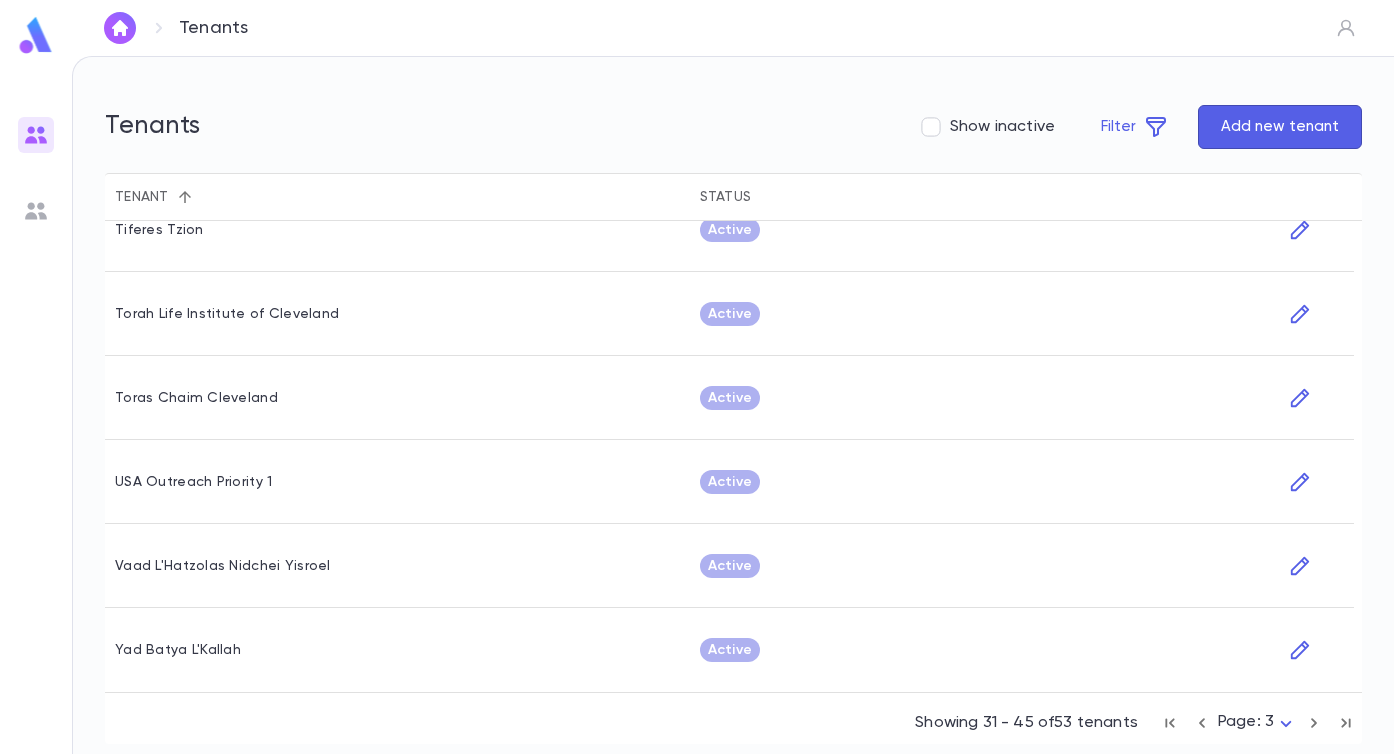 click on "Add new tenant" at bounding box center (1280, 127) 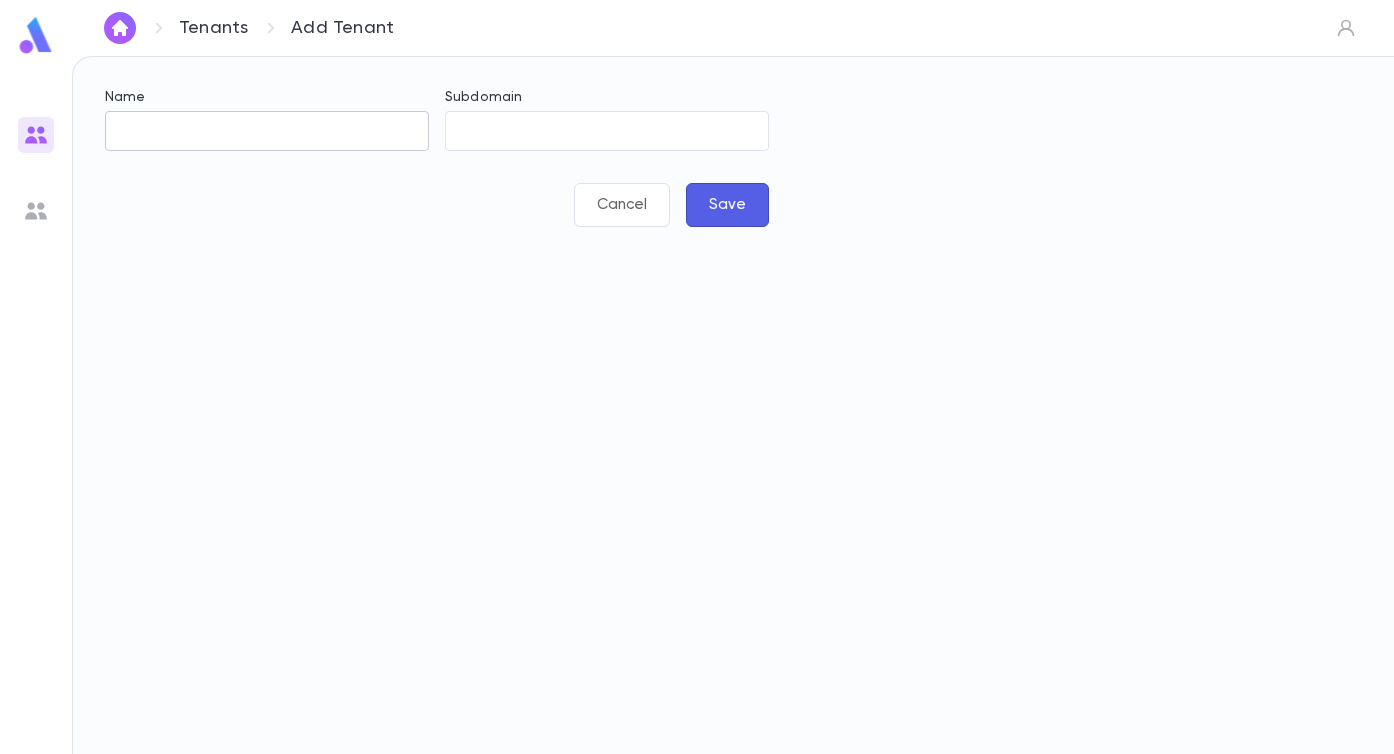 click on "Name" at bounding box center (267, 131) 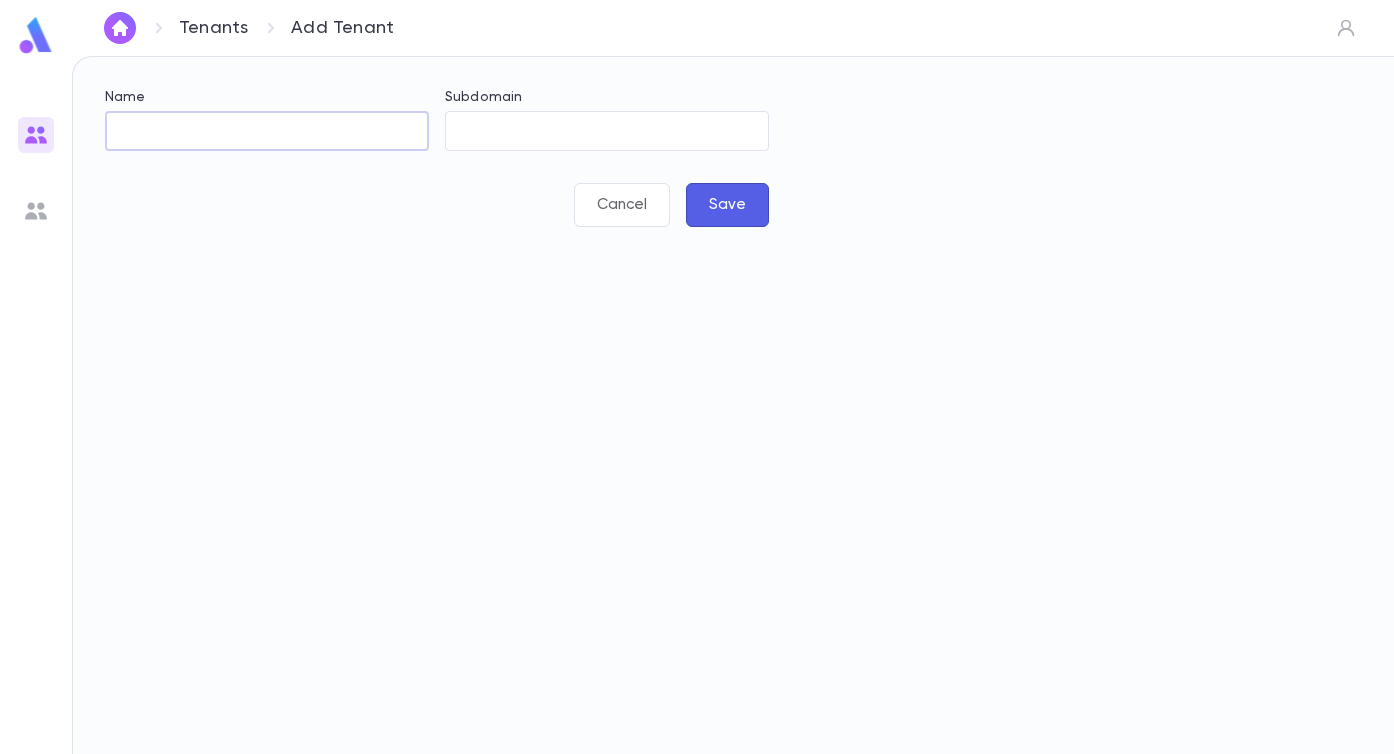 paste on "**********" 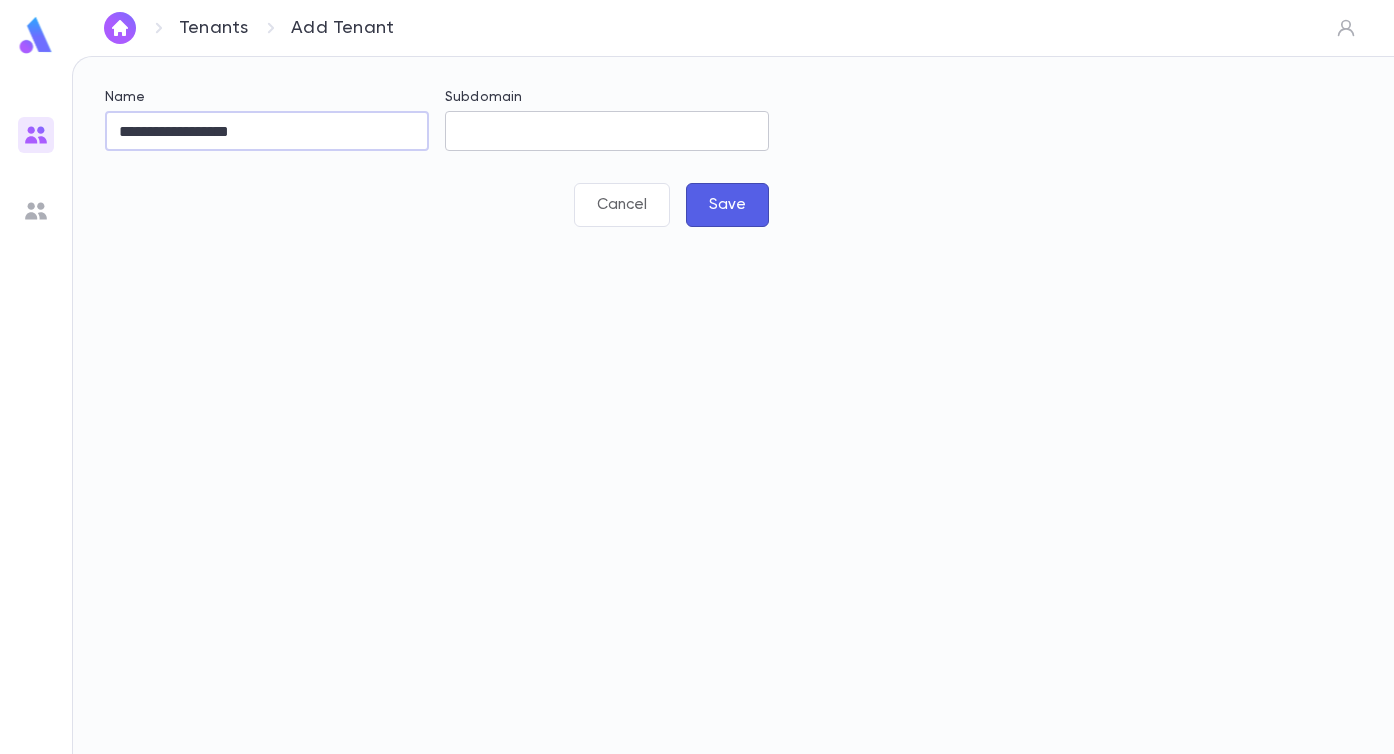 type on "**********" 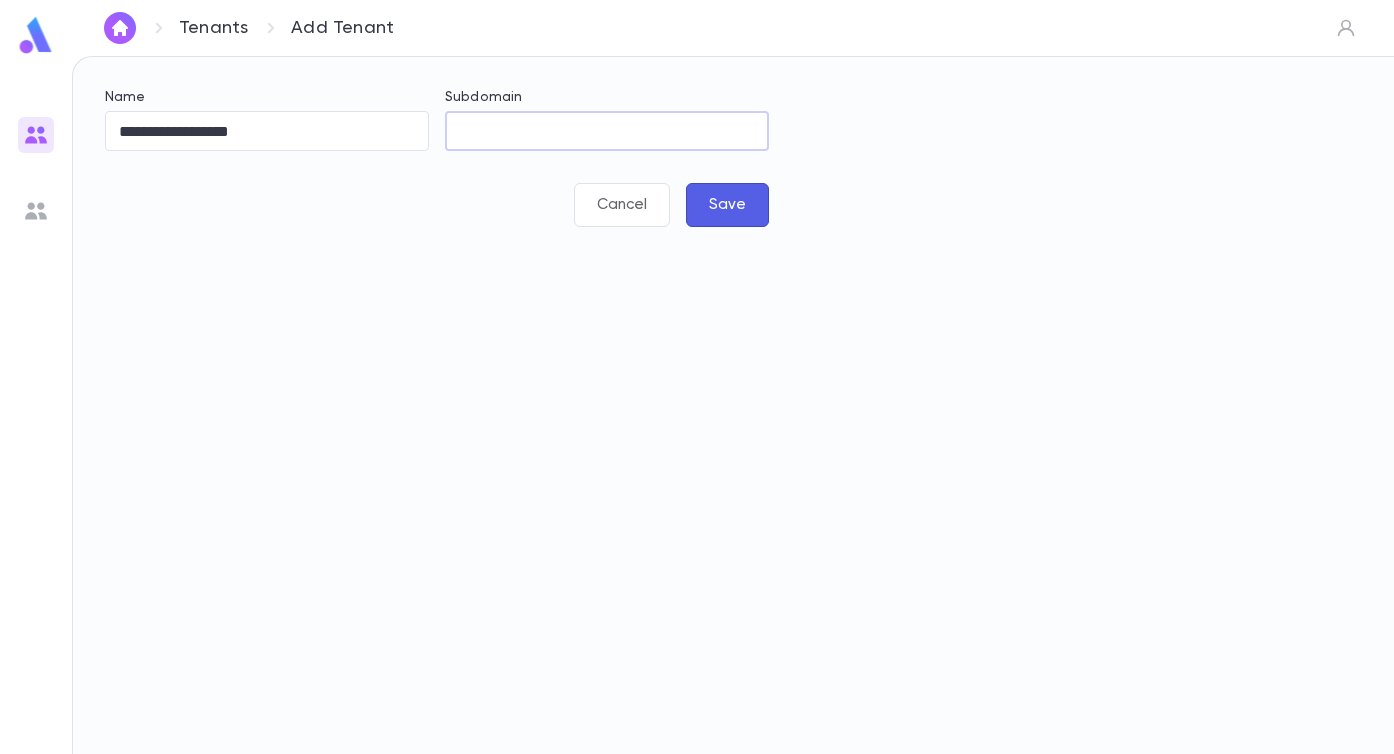 paste on "**********" 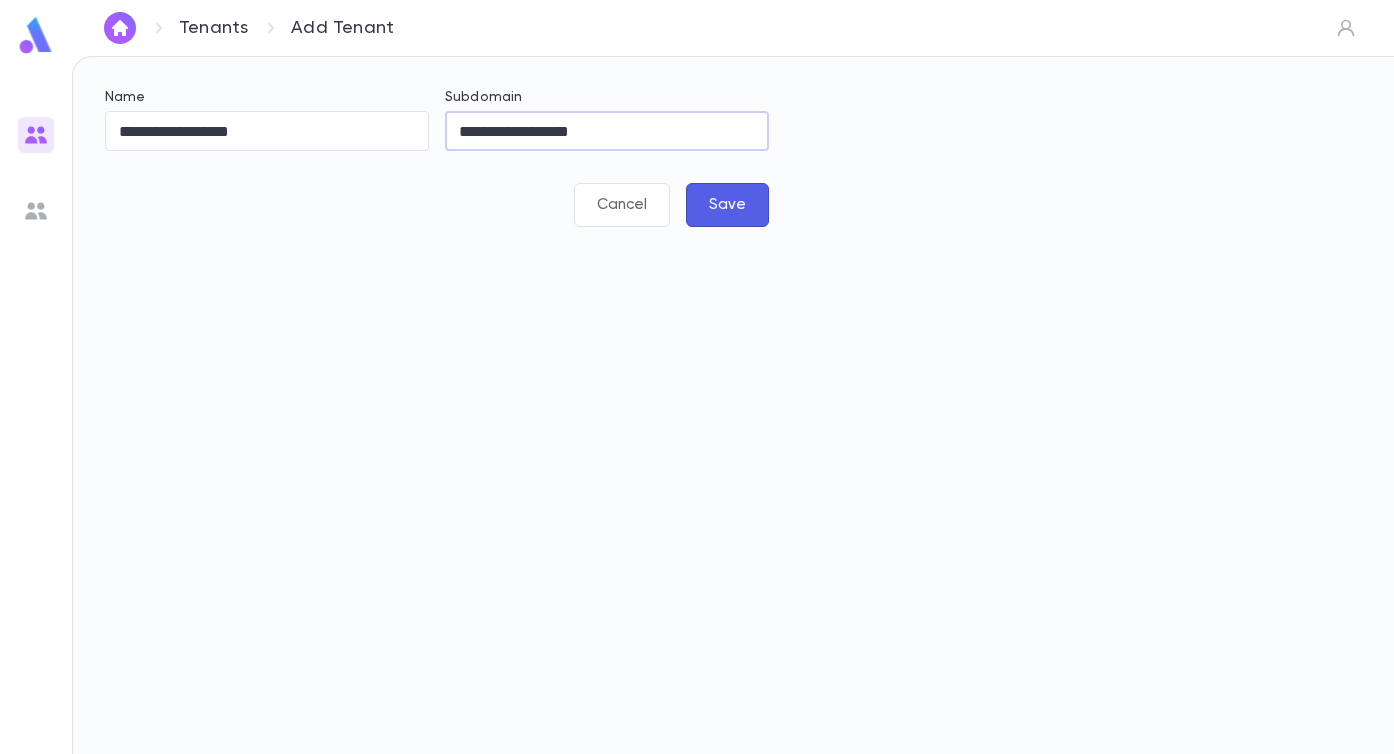 click on "**********" at bounding box center [607, 131] 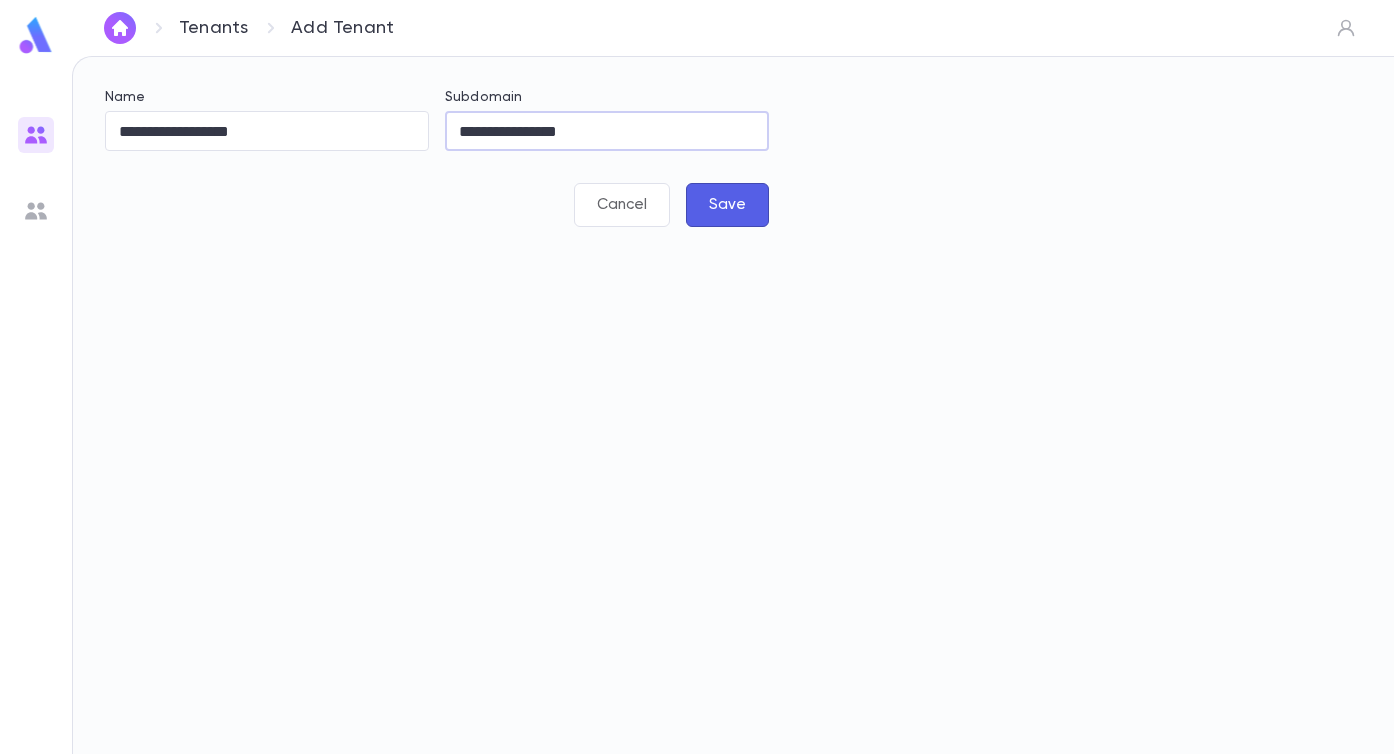 type on "**********" 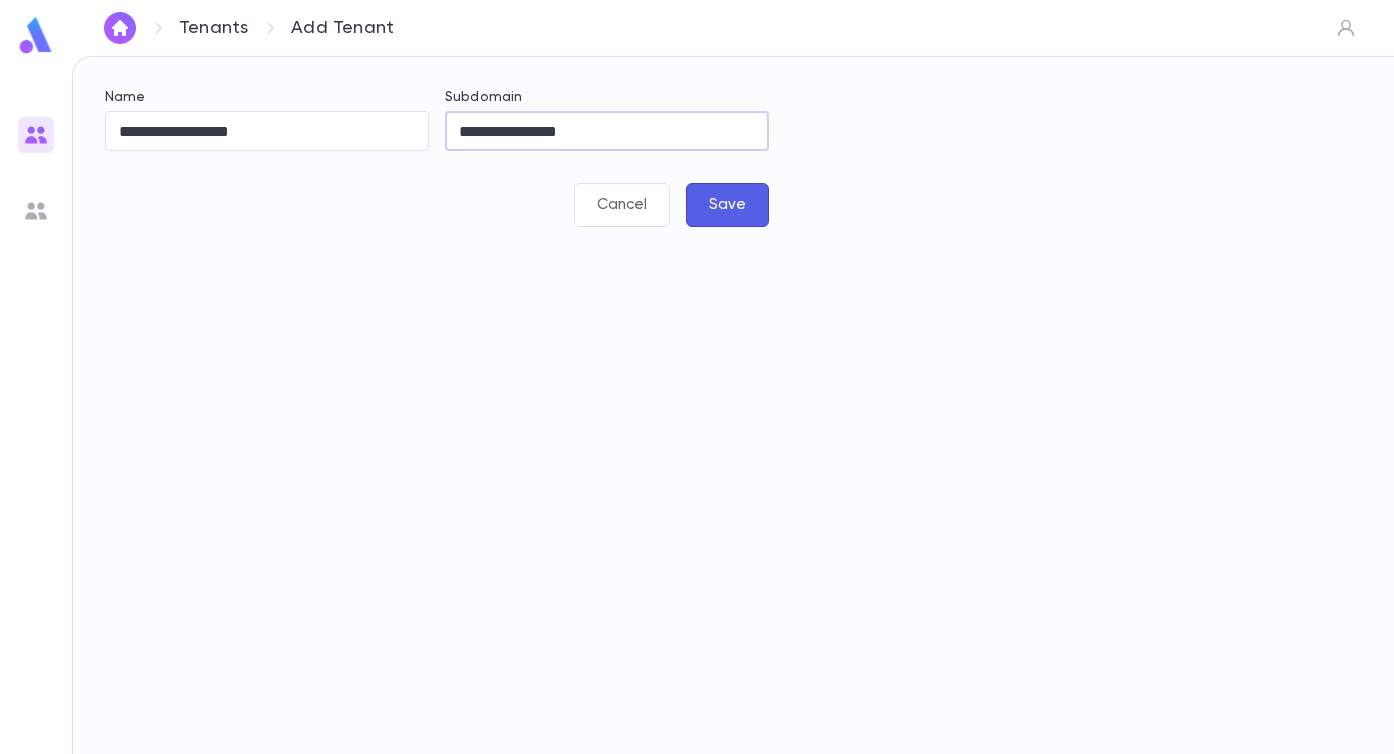 click on "Save" at bounding box center [727, 205] 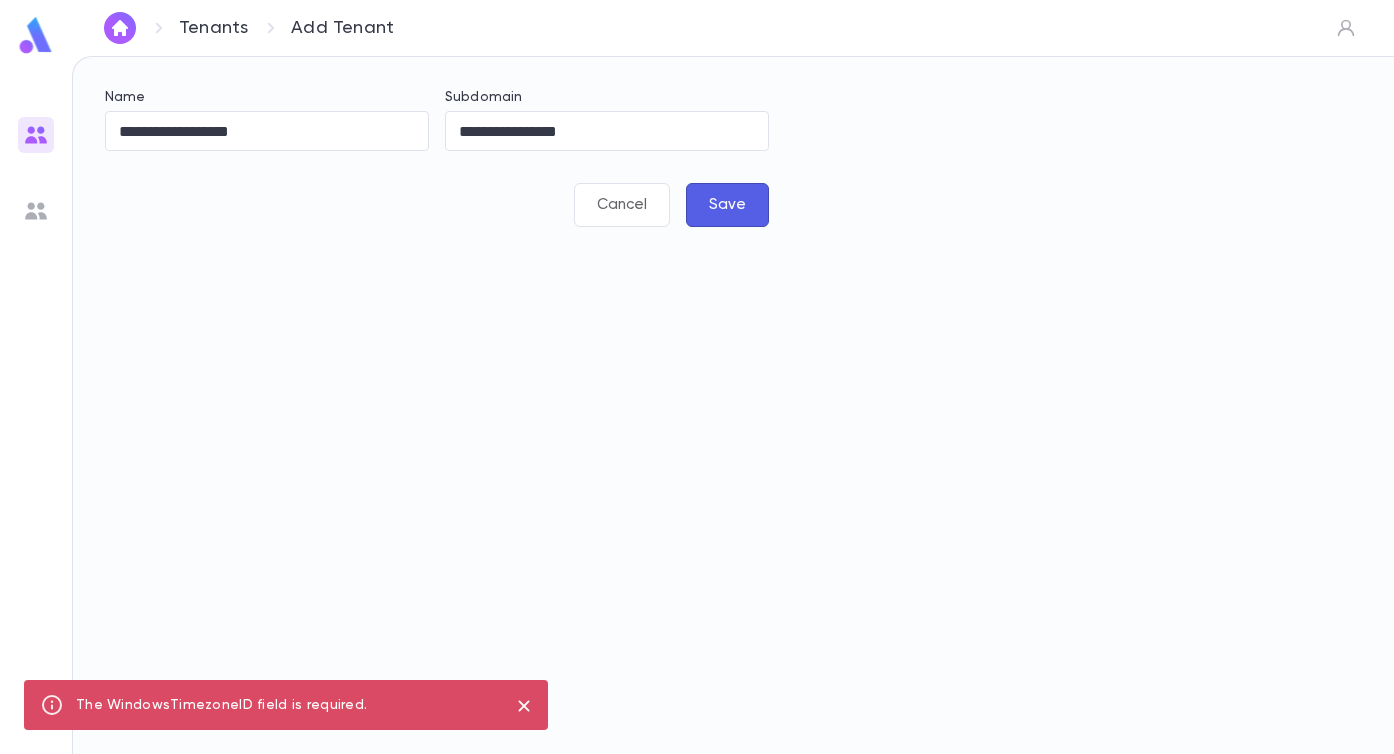 click at bounding box center [36, 431] 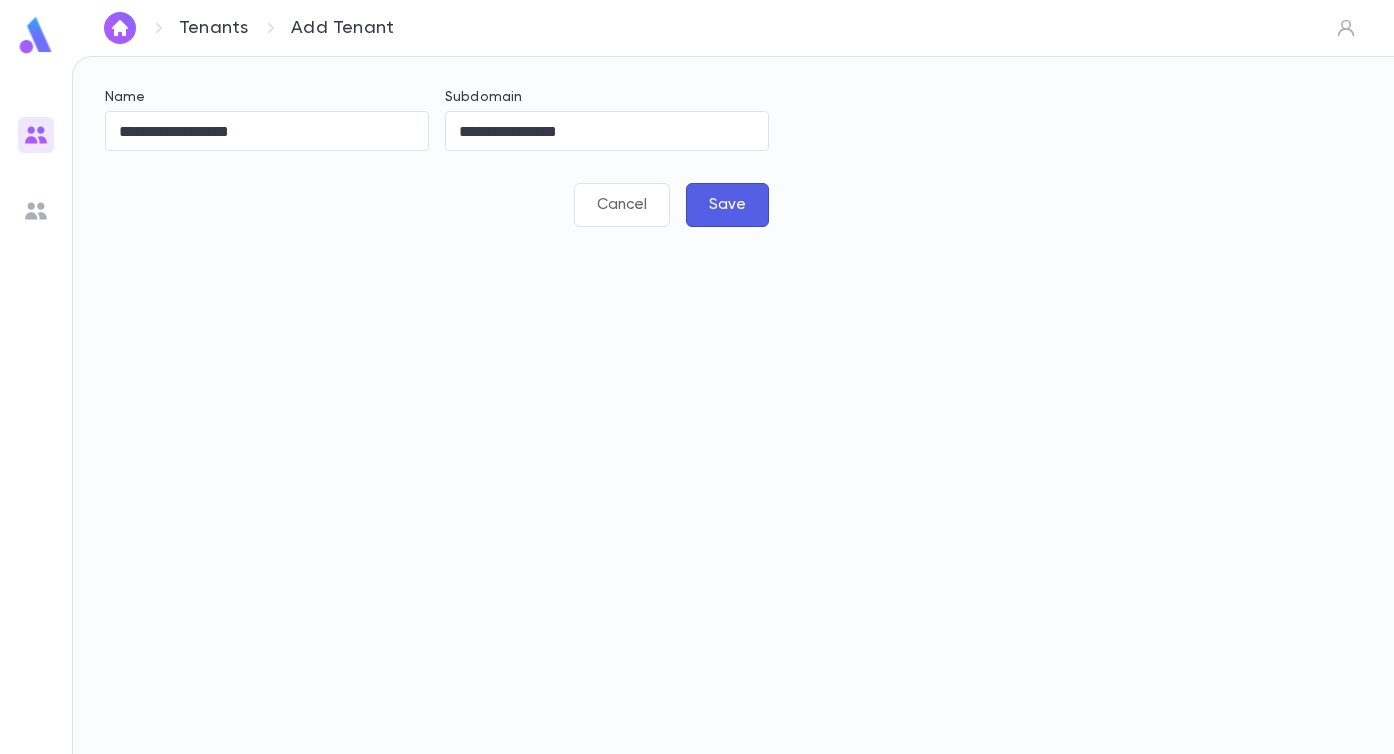 click at bounding box center (36, 211) 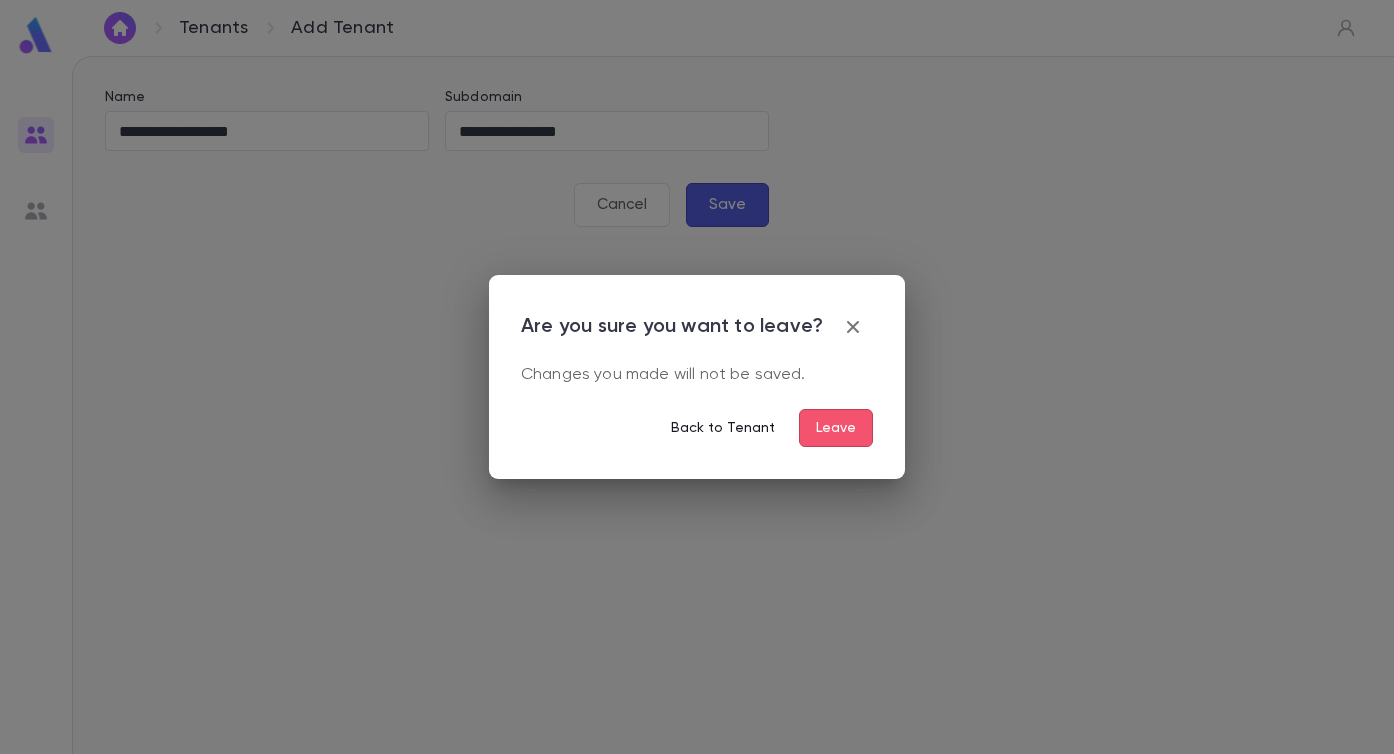 click on "Back to Tenant" at bounding box center (723, 428) 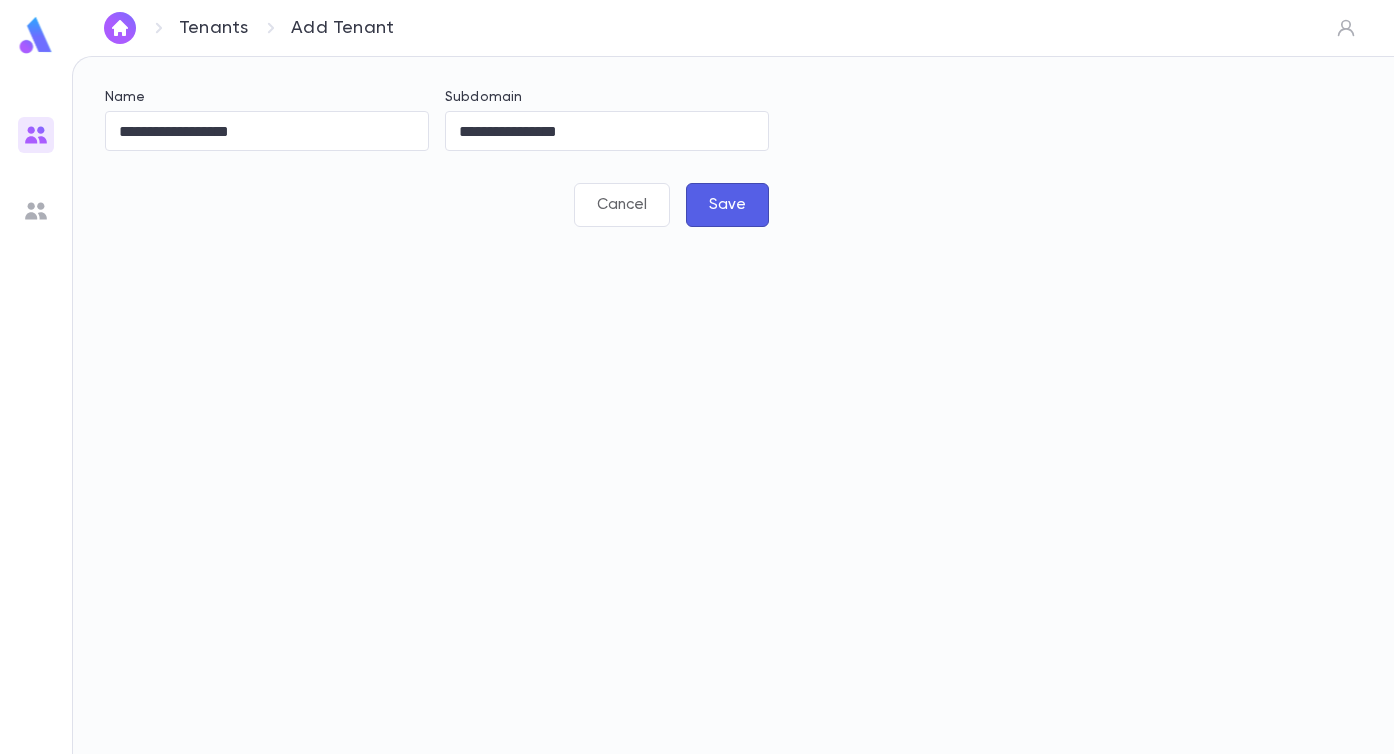 click at bounding box center (36, 35) 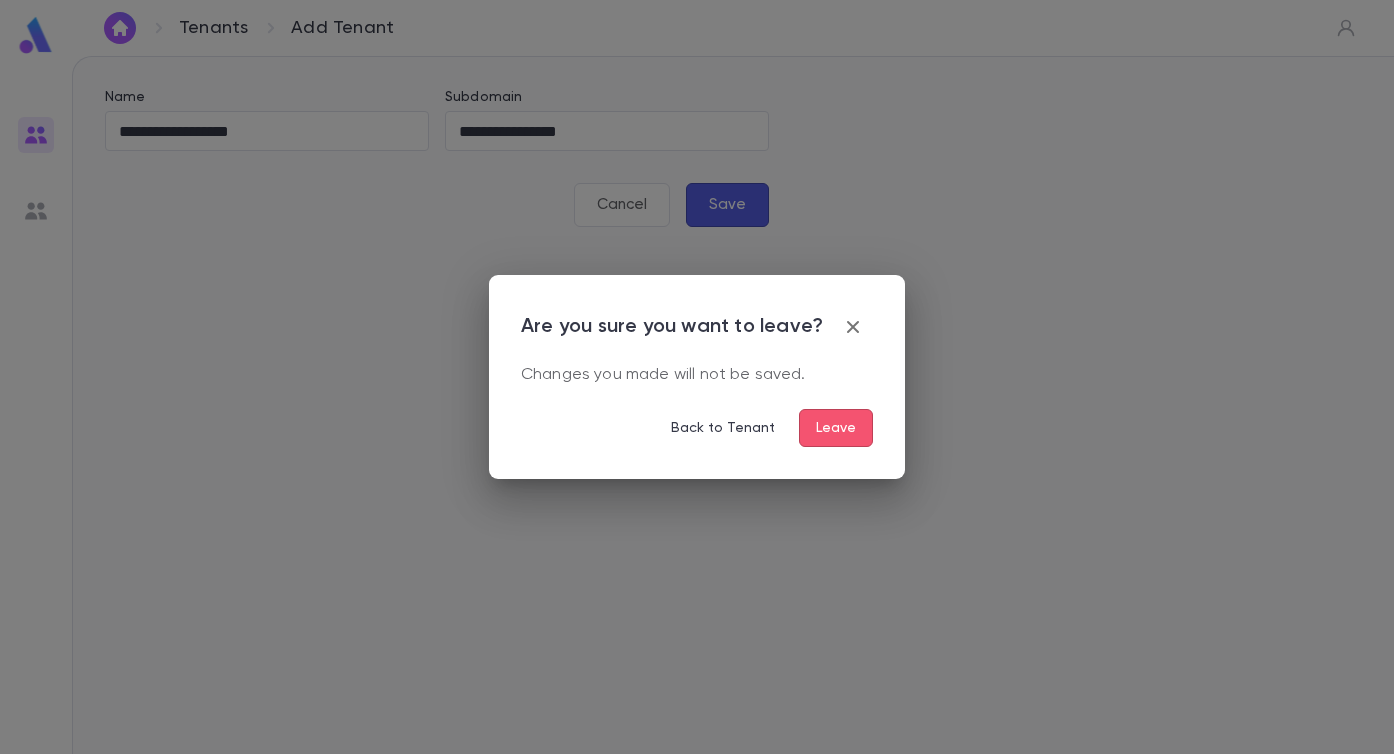 click on "Leave" at bounding box center [836, 428] 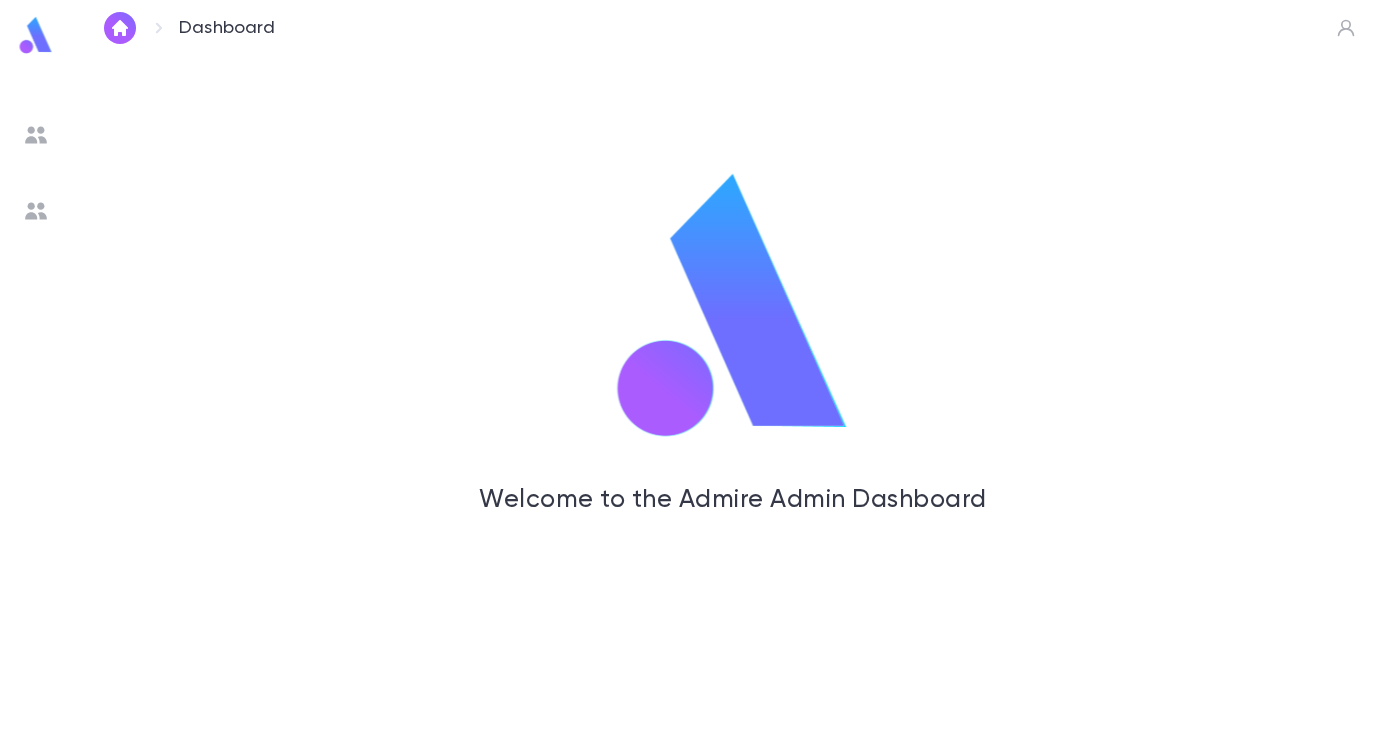 click at bounding box center [36, 431] 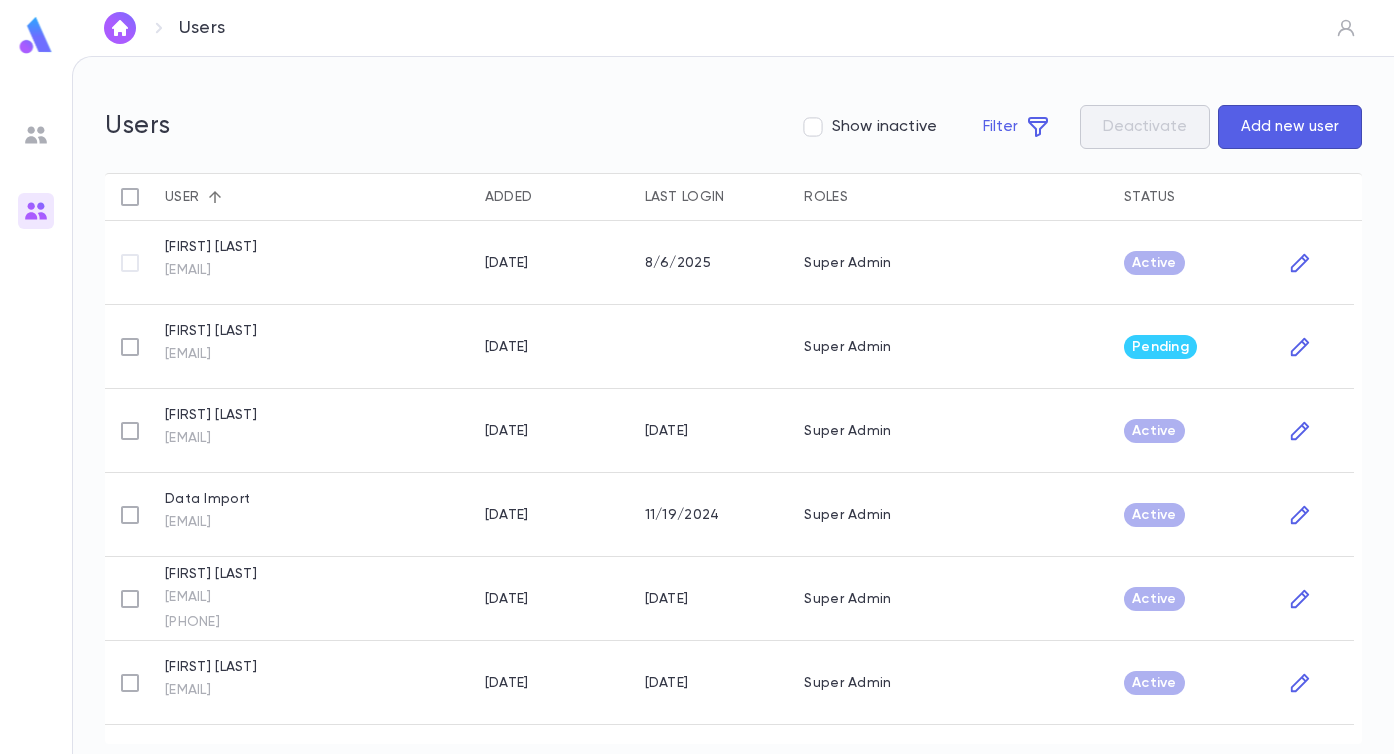 click at bounding box center [36, 431] 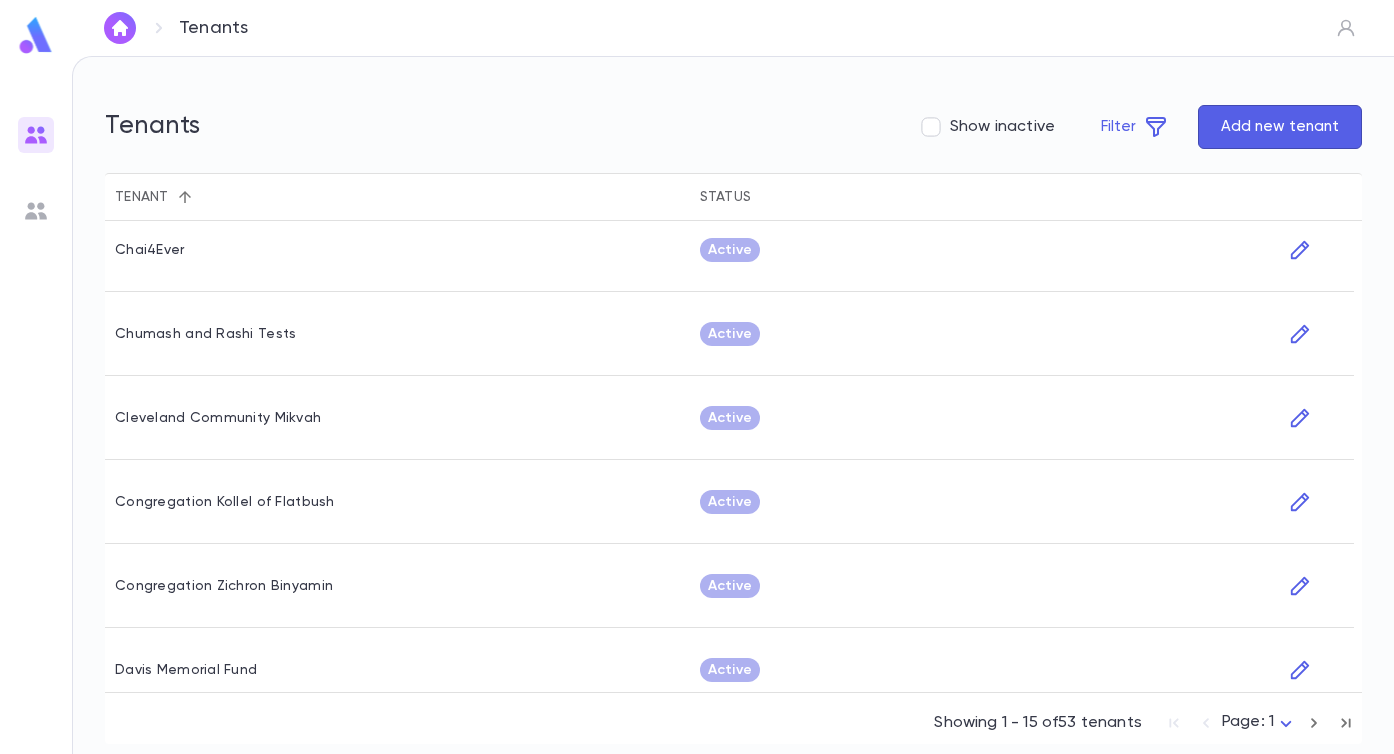 scroll, scrollTop: 789, scrollLeft: 0, axis: vertical 